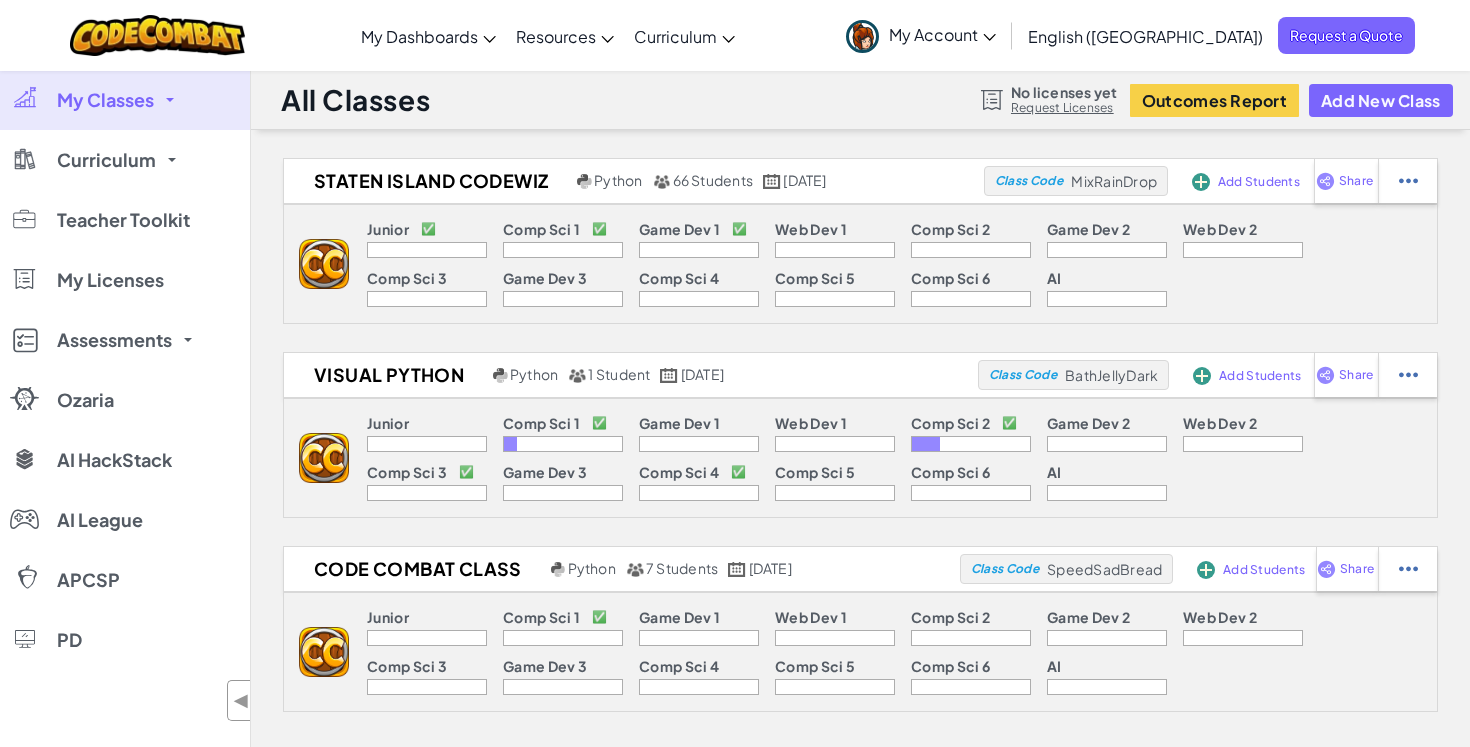scroll, scrollTop: 1156, scrollLeft: 0, axis: vertical 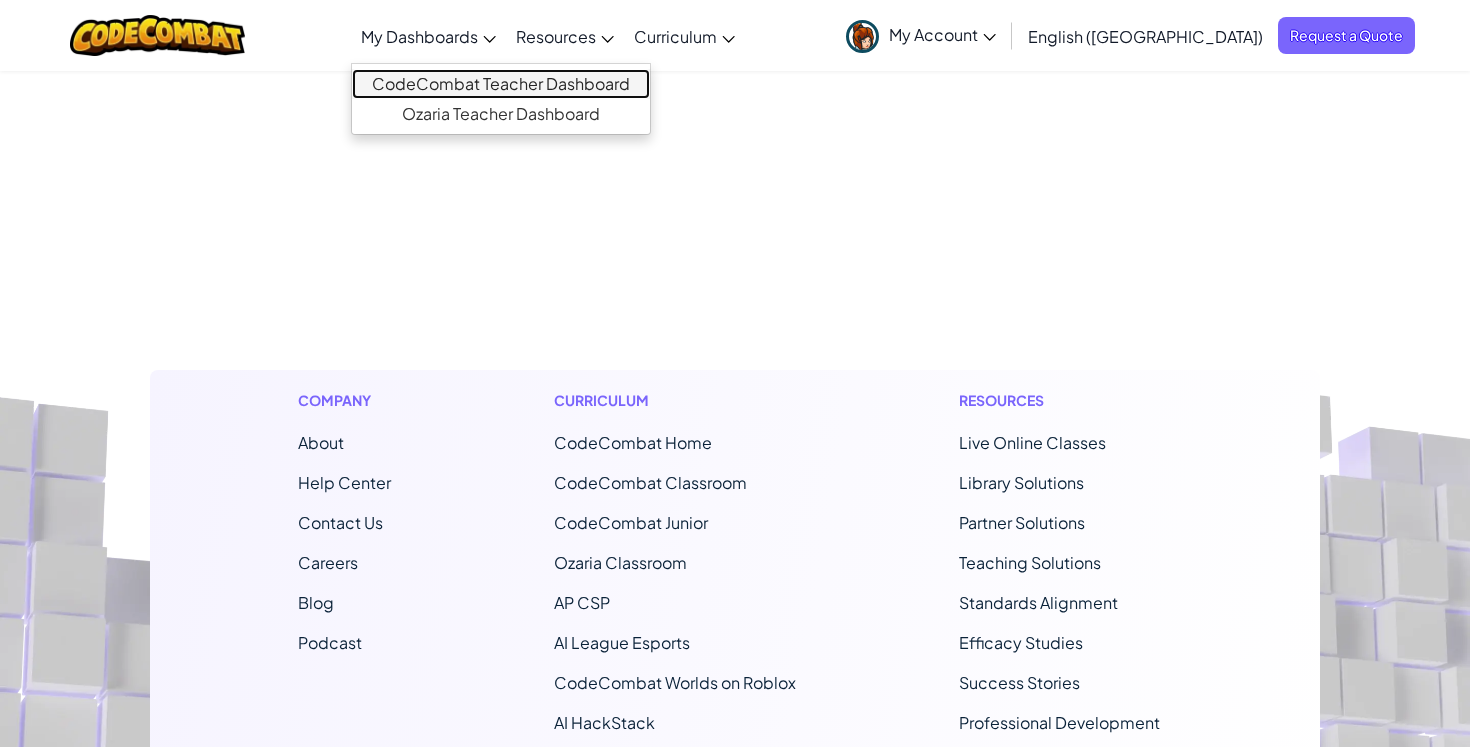 click on "CodeCombat Teacher Dashboard" at bounding box center [501, 84] 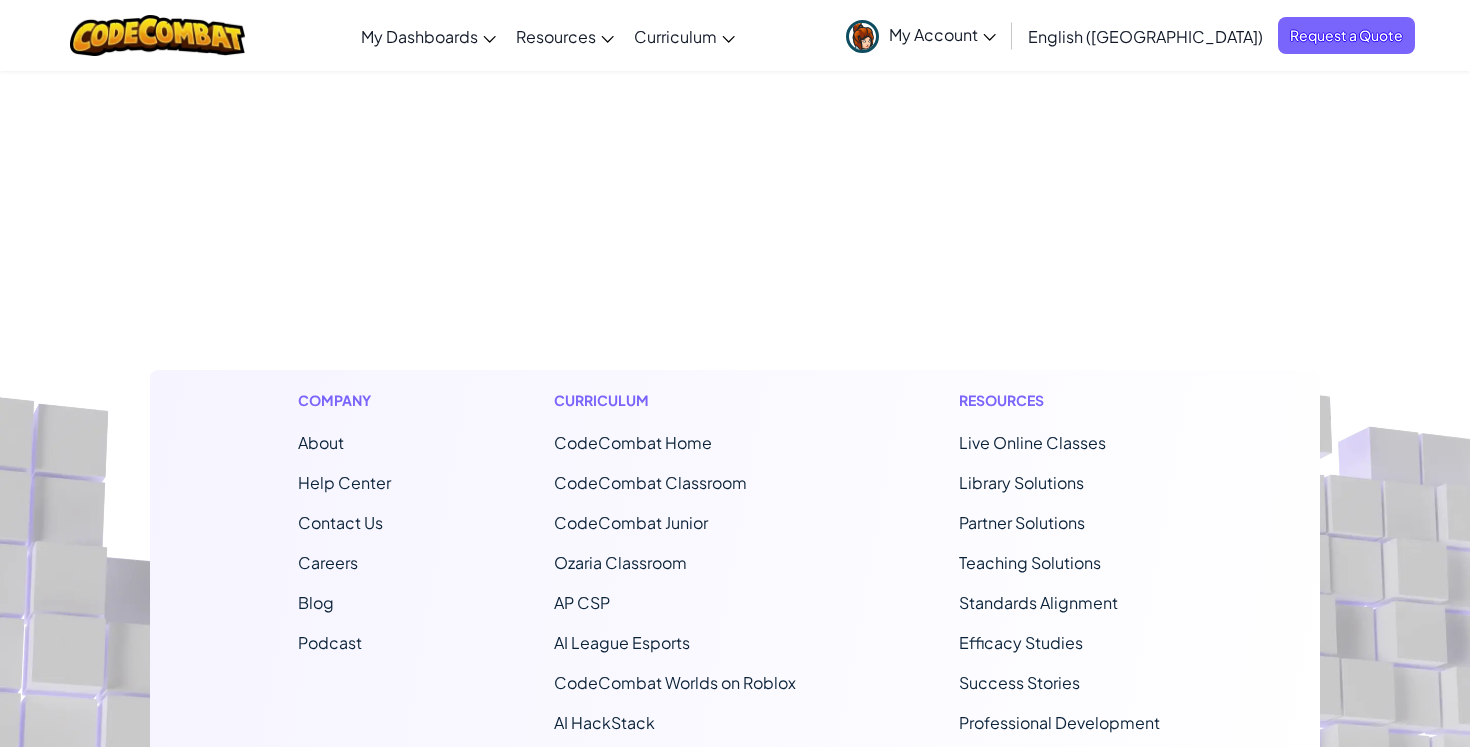 click on "My Account" at bounding box center [921, 35] 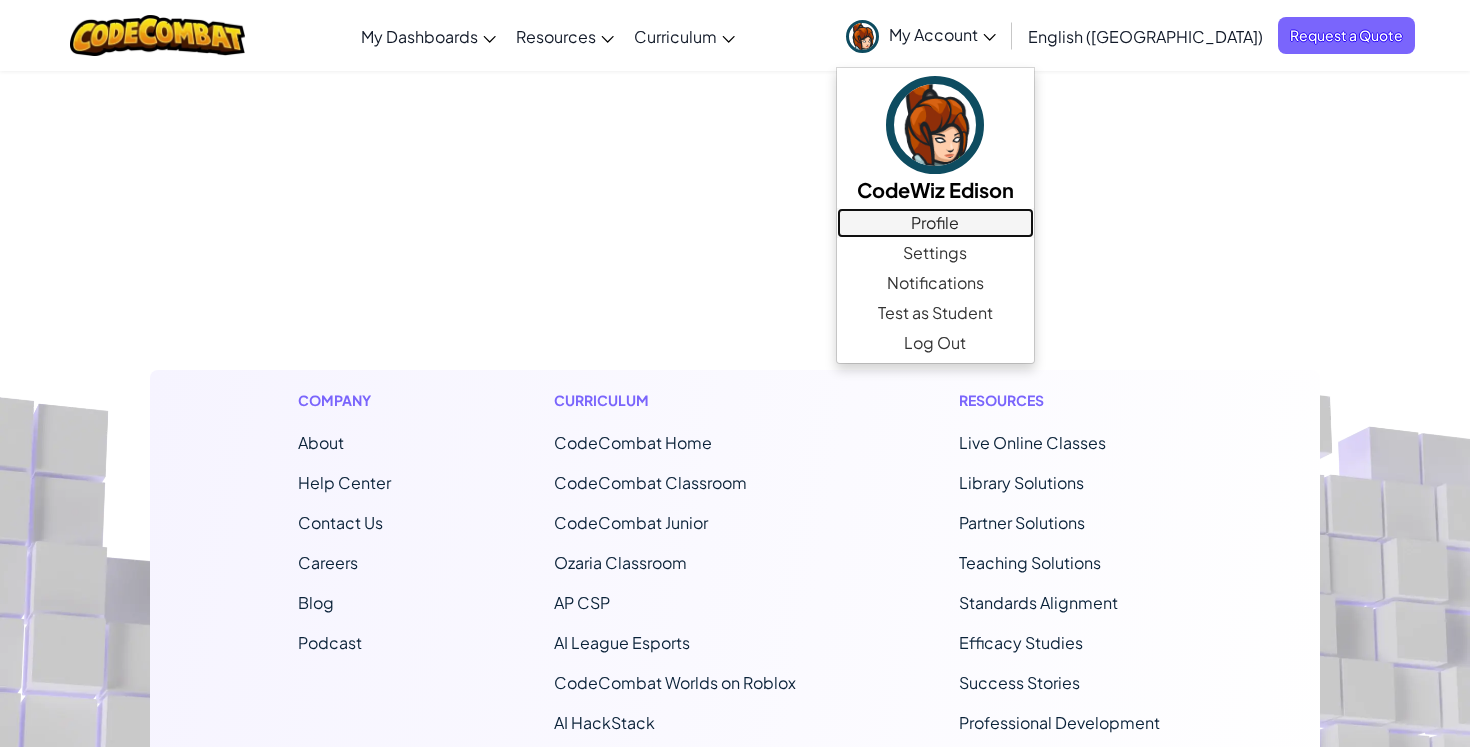 click on "Profile" at bounding box center [935, 223] 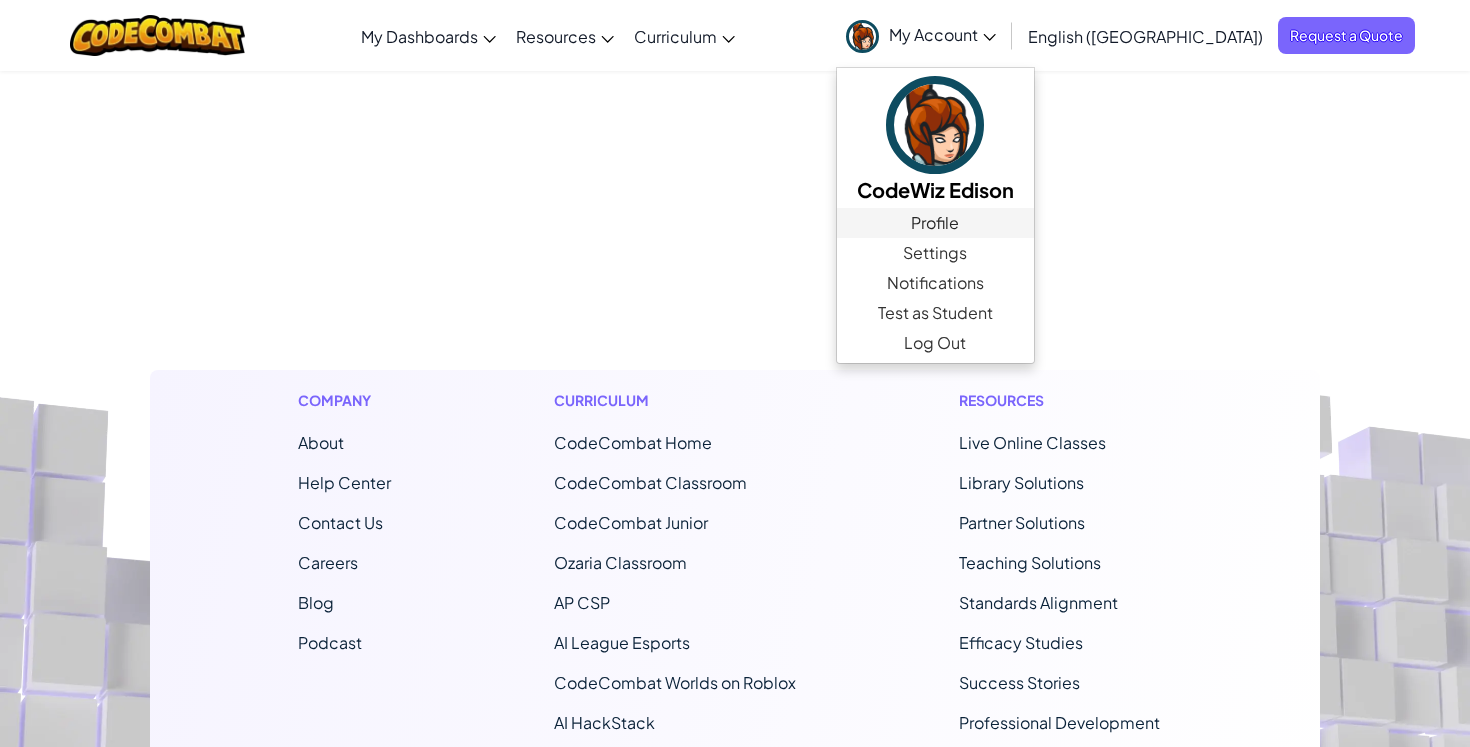 scroll, scrollTop: 0, scrollLeft: 0, axis: both 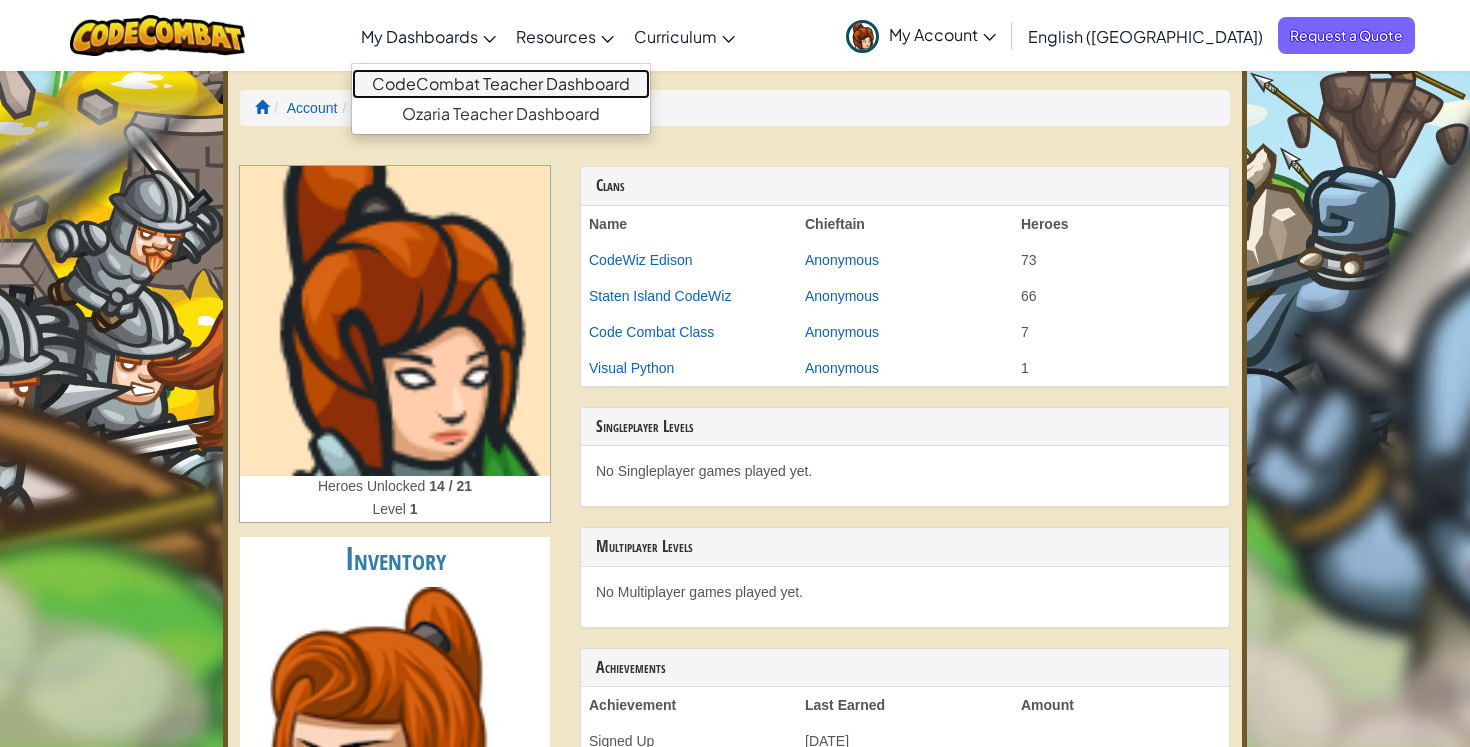 click on "CodeCombat Teacher Dashboard" at bounding box center (501, 84) 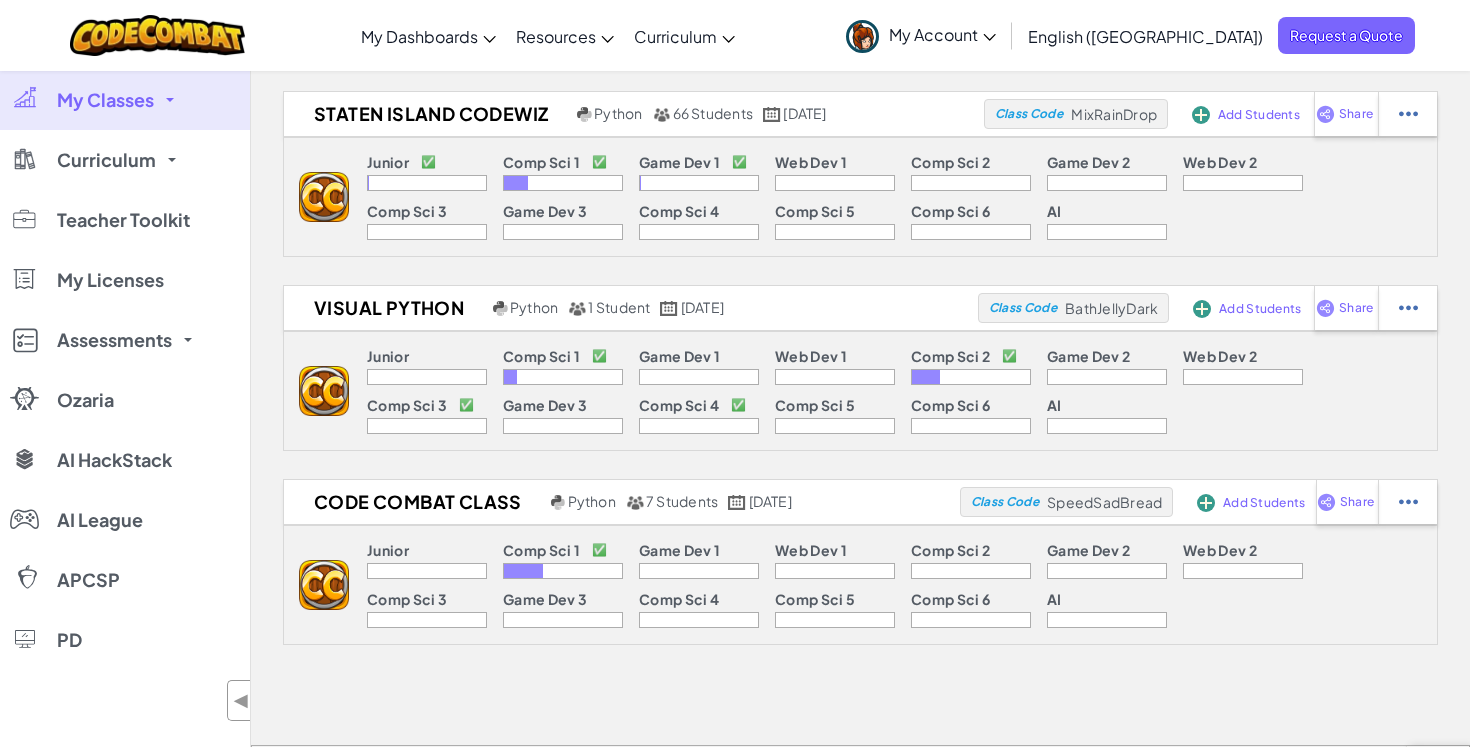scroll, scrollTop: 83, scrollLeft: 0, axis: vertical 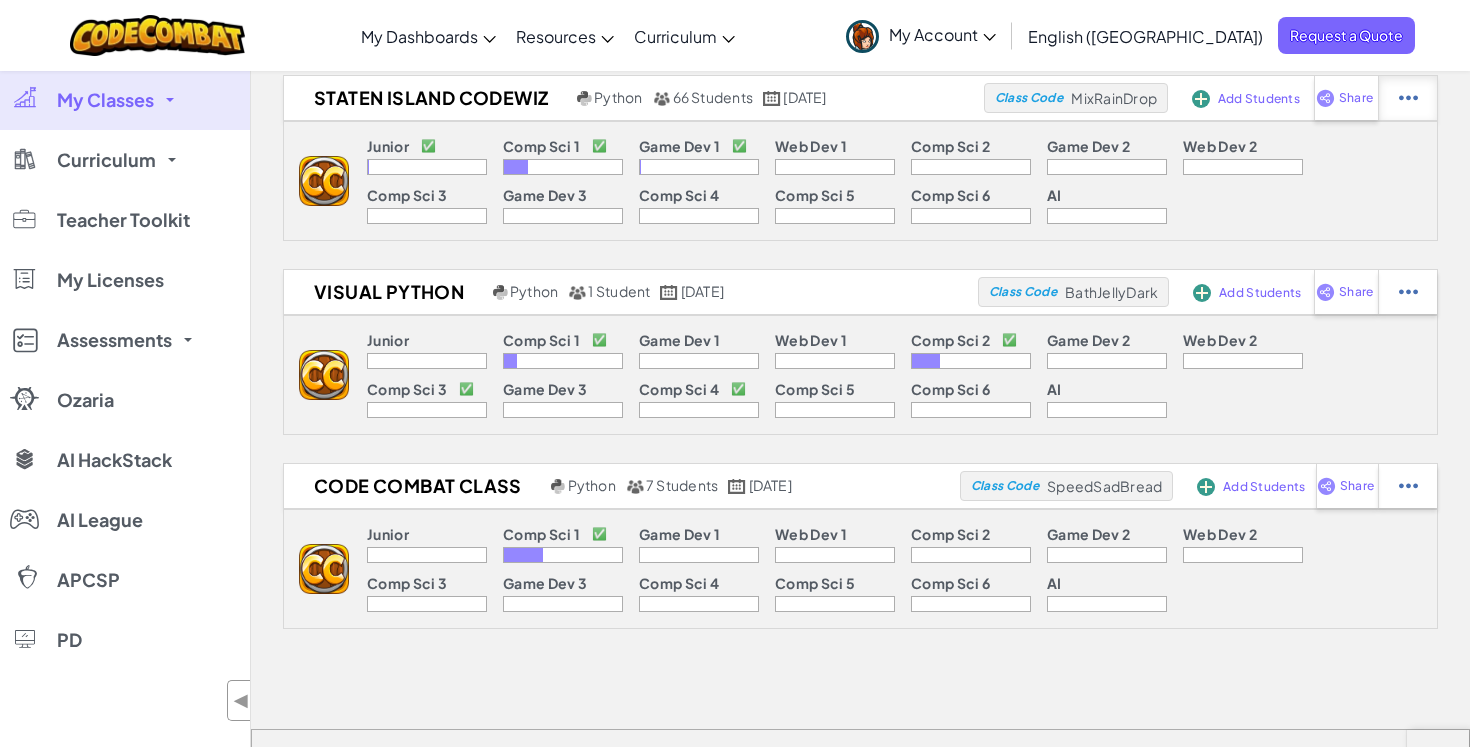 click at bounding box center [1407, 98] 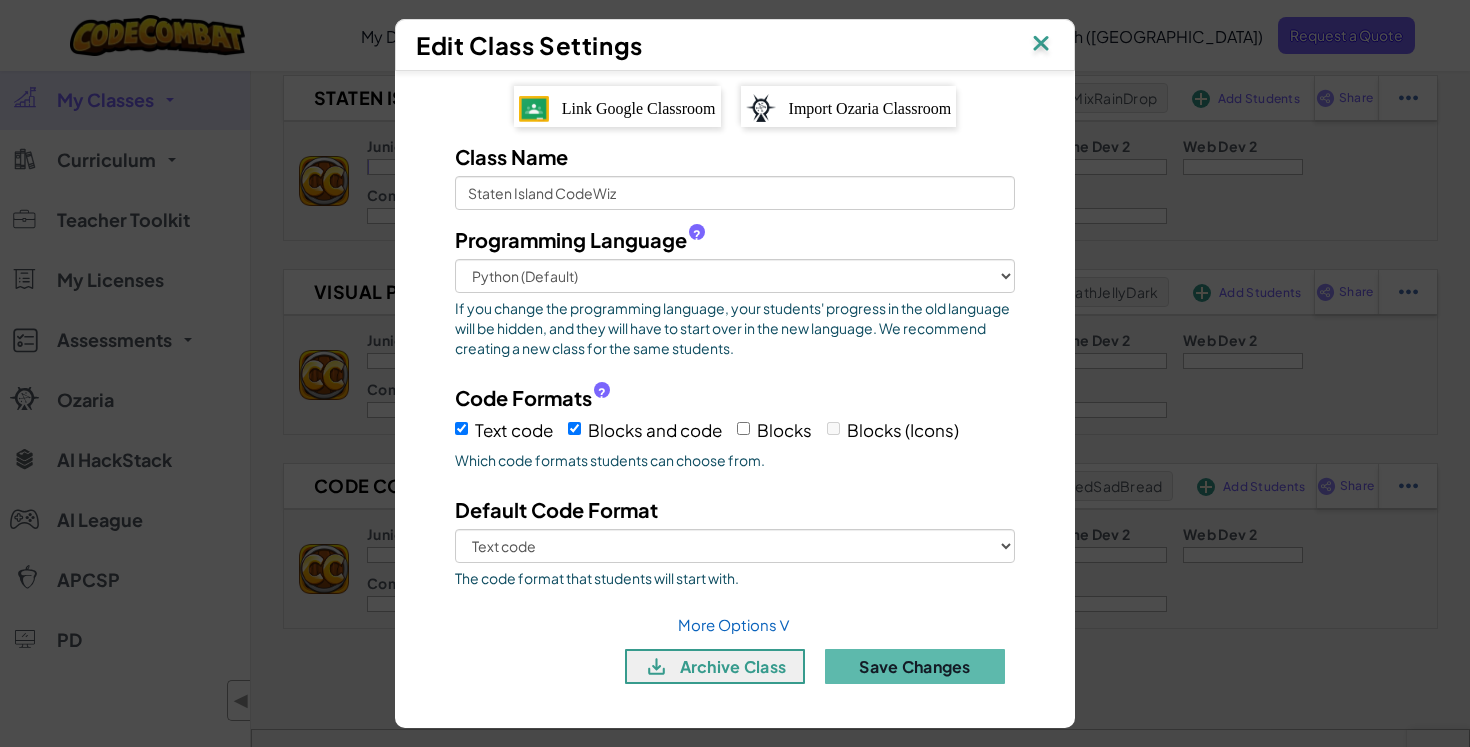 click on "Edit Class Settings         Link Google Classroom       Import Ozaria Classroom       Class Name      Staten Island CodeWiz          Programming Language
?
Python (Default)
JavaScript
C++
[GEOGRAPHIC_DATA] (Experimental)
If you change the programming language, your students' progress in the old language will be hidden, and they will have to start over in the new language. We recommend creating a new class for the same students.
Code Formats
?
Text code     Blocks and code     Blocks     Blocks (Icons)     Which code formats students can choose from.    Default Code Format
Text code
Blocks and code
The code format that students will start with.
More Options
∨
archive class
Save Changes" at bounding box center [735, 373] 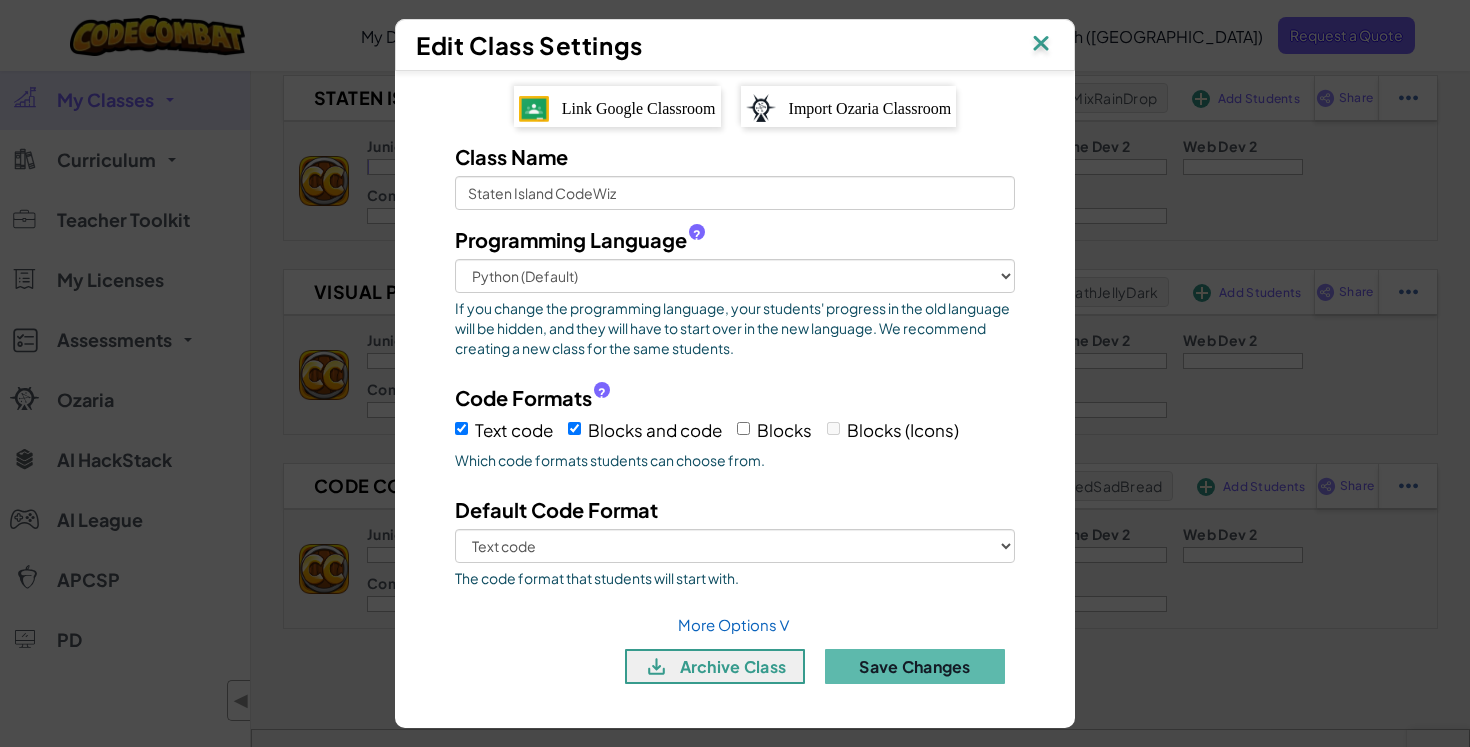 click on "Edit Class Settings" at bounding box center [735, 45] 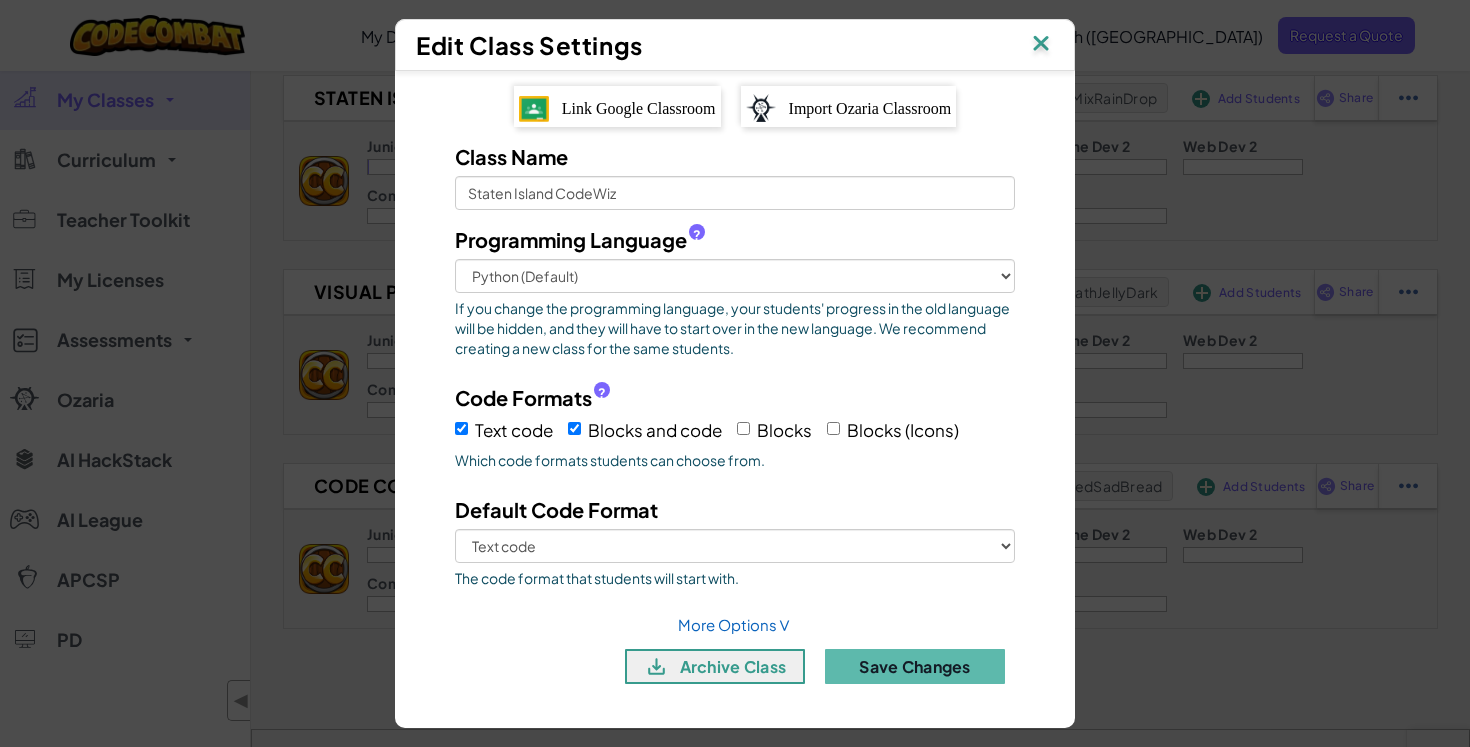 click at bounding box center (1041, 45) 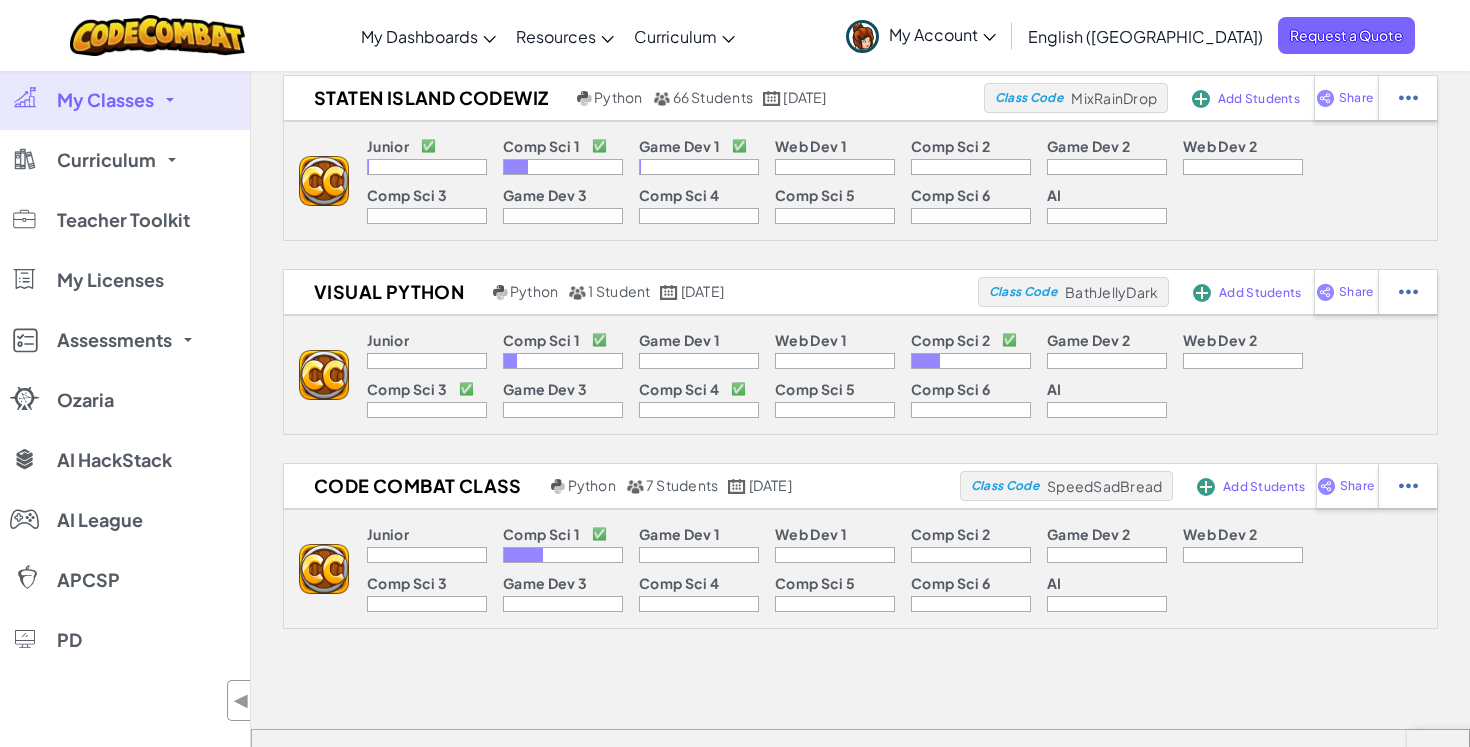 click on "Junior
✅
Comp Sci 1
✅
Game Dev 1
✅
Web Dev 1
Comp Sci 2
Game Dev 2
Web Dev 2
Comp Sci 3
Game Dev 3
Comp Sci 4
Comp Sci 5
Comp Sci 6
AI" at bounding box center (893, 181) 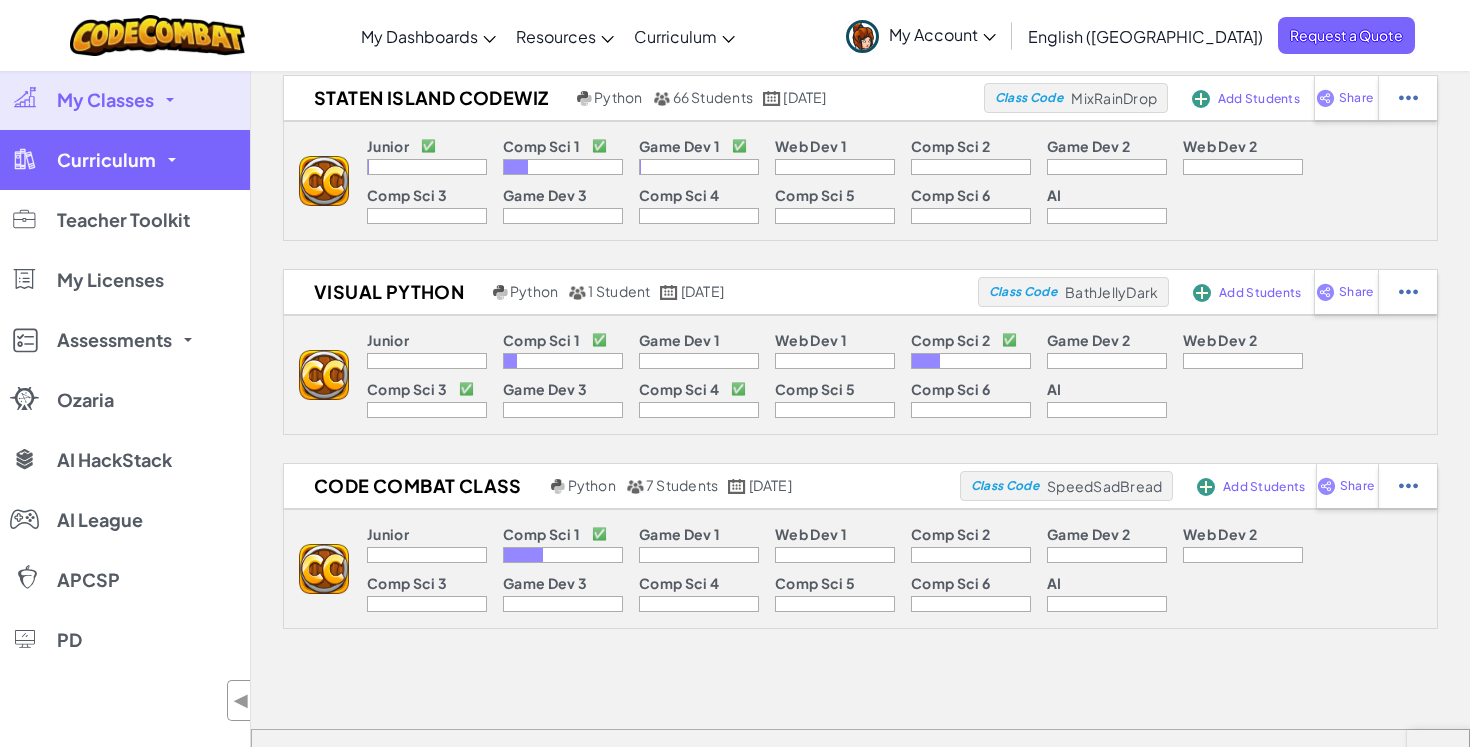 click on "Curriculum" at bounding box center (125, 160) 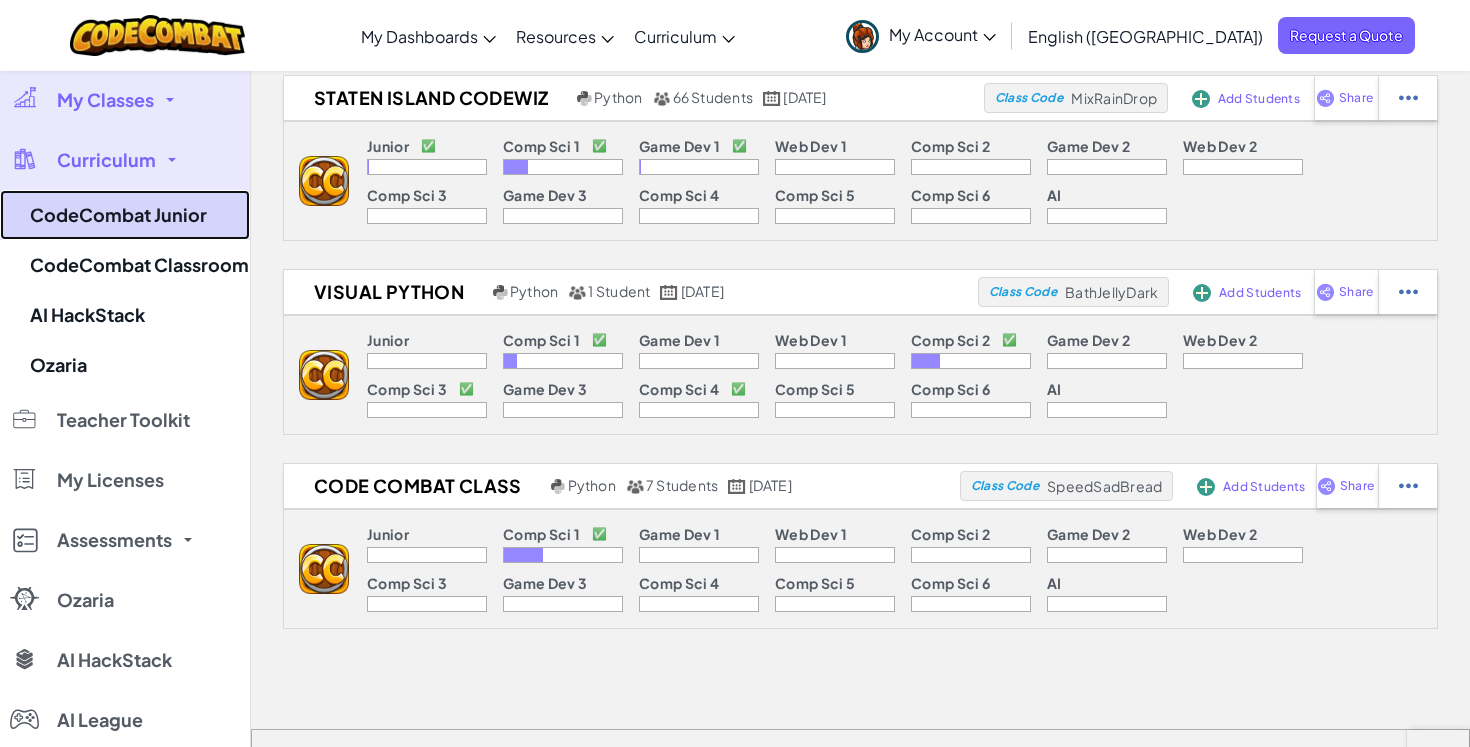 click on "CodeCombat Junior" at bounding box center (125, 215) 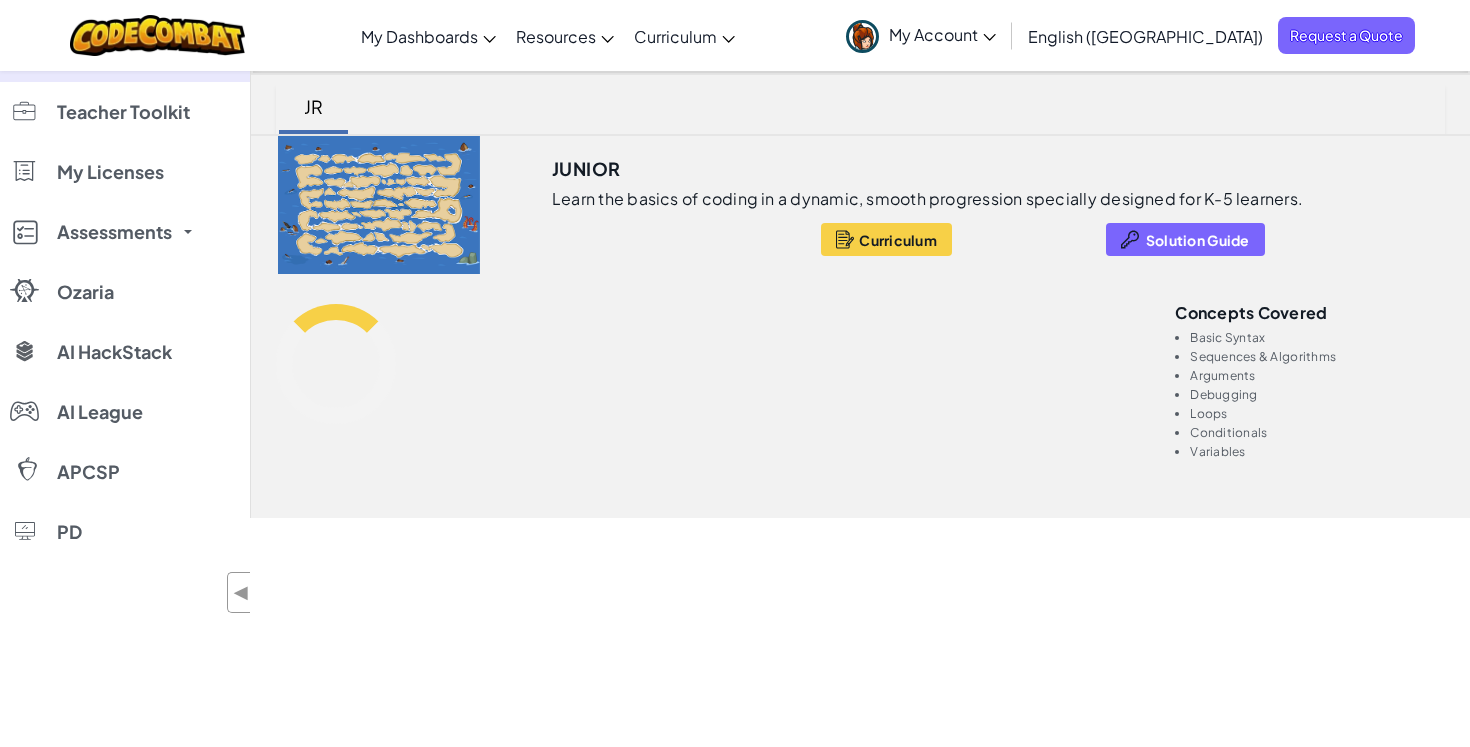 scroll, scrollTop: 0, scrollLeft: 0, axis: both 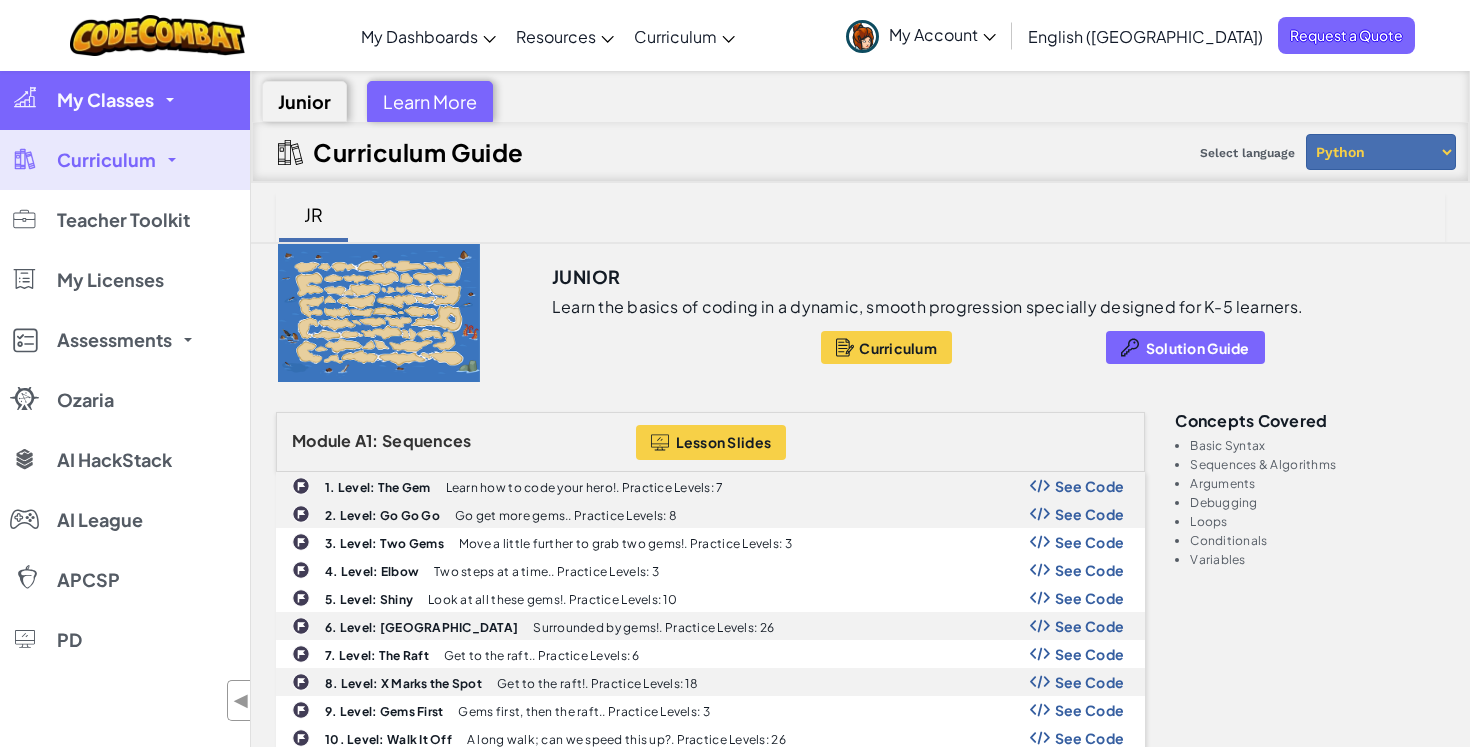 click on "My Classes" at bounding box center (125, 100) 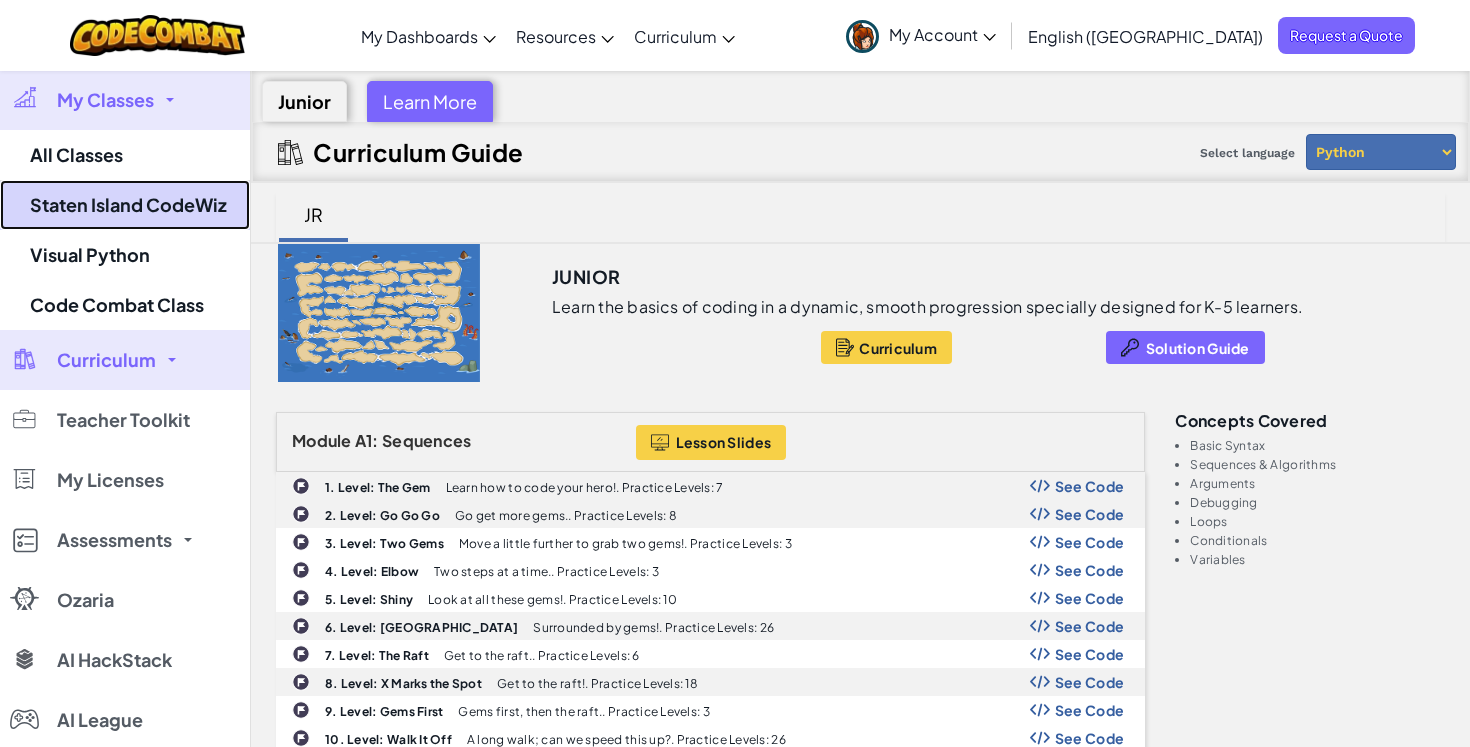 click on "Staten Island CodeWiz" at bounding box center [125, 205] 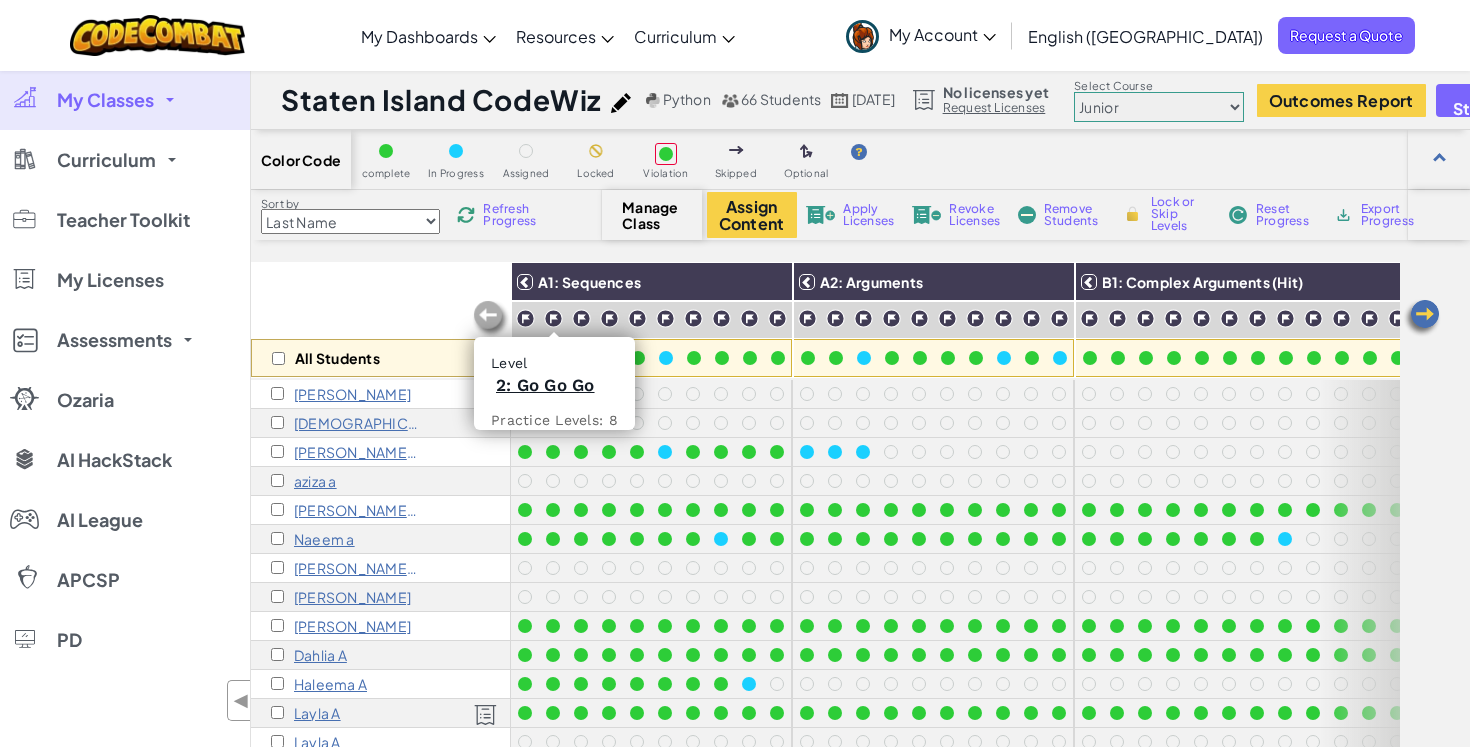scroll, scrollTop: 1384, scrollLeft: 0, axis: vertical 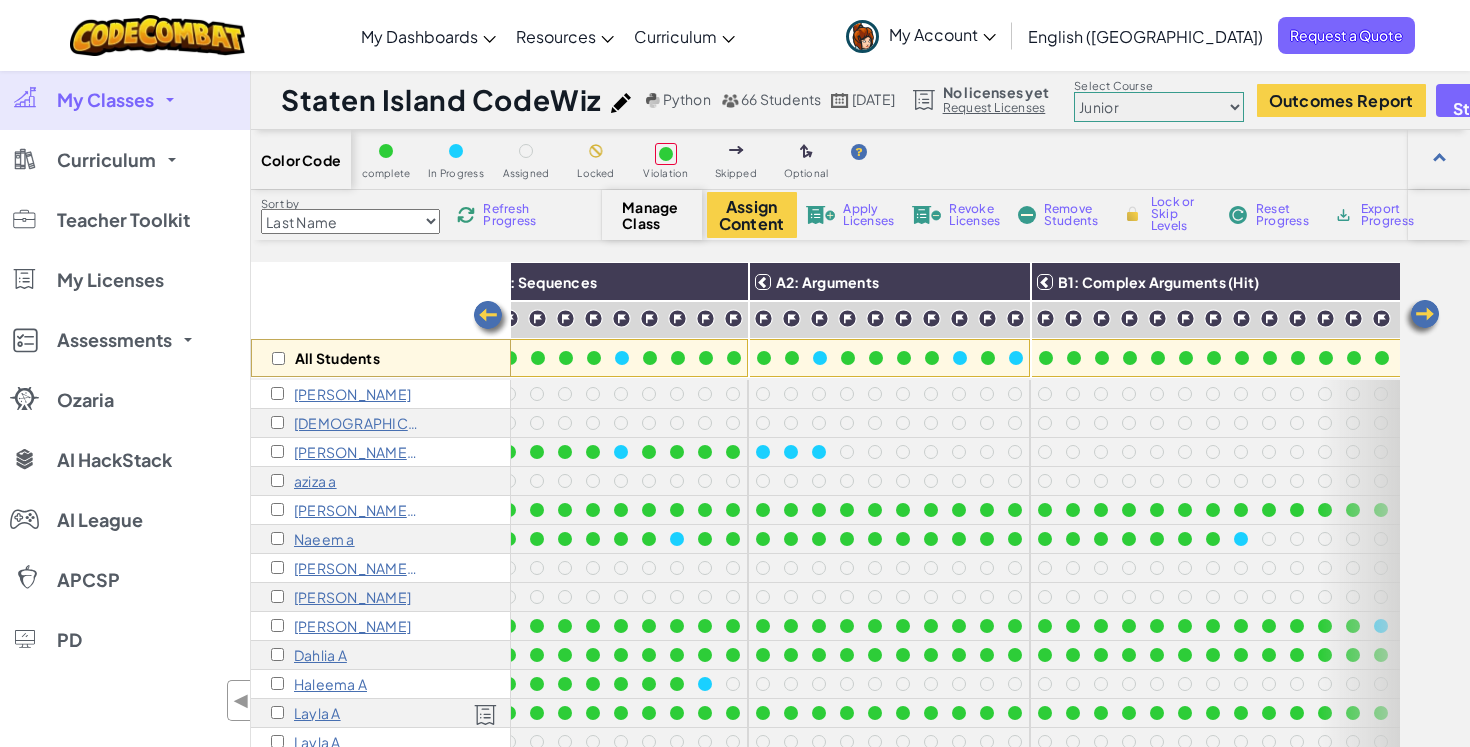 click on "My Classes" at bounding box center [125, 100] 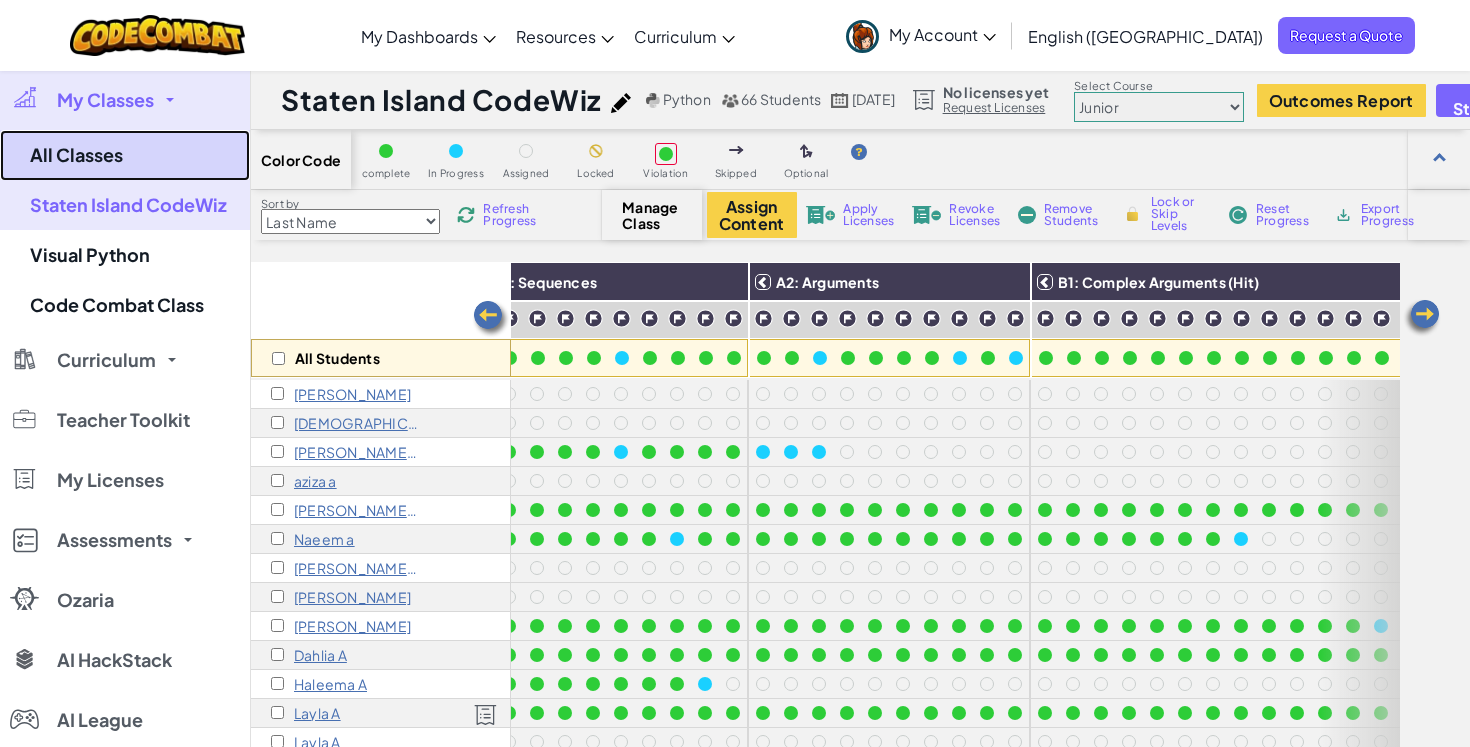 click on "All Classes" at bounding box center [125, 155] 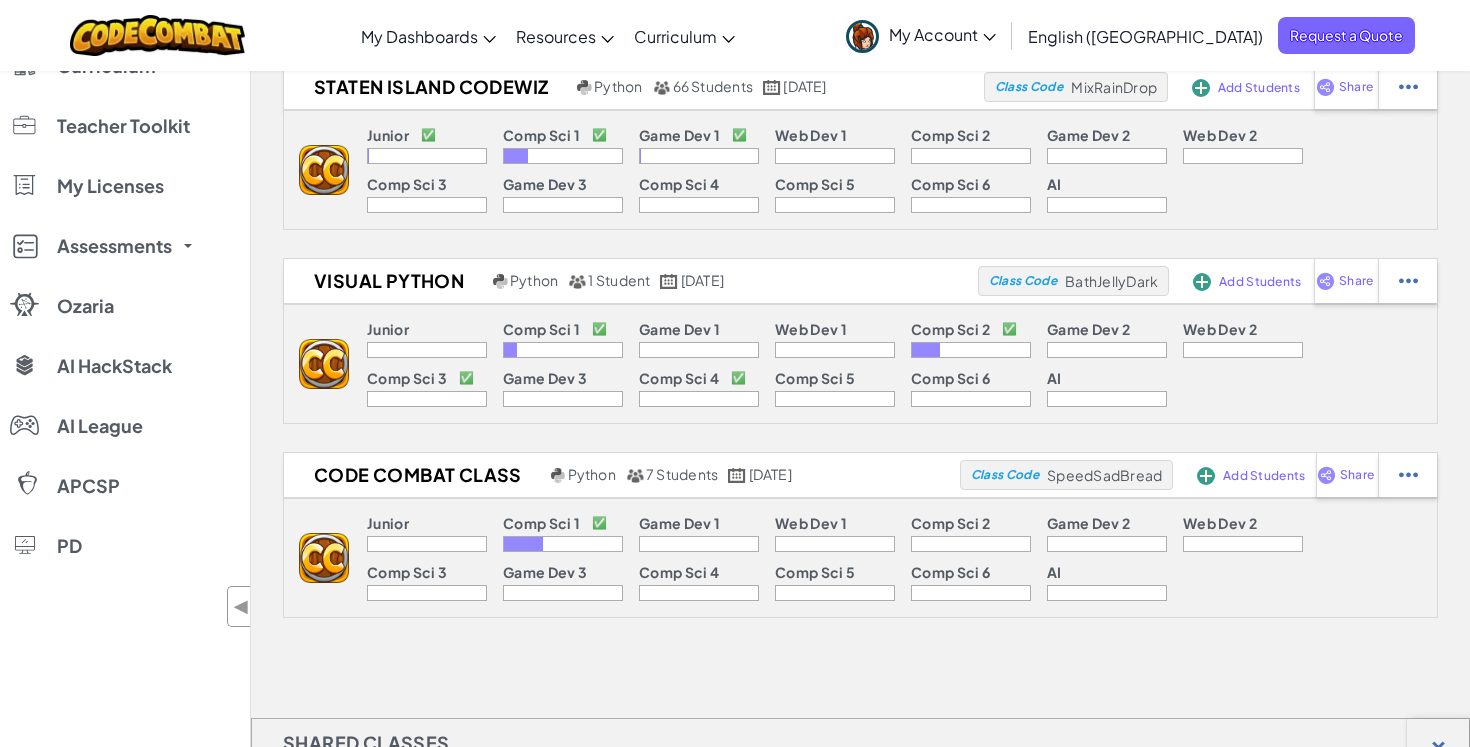 scroll, scrollTop: 0, scrollLeft: 0, axis: both 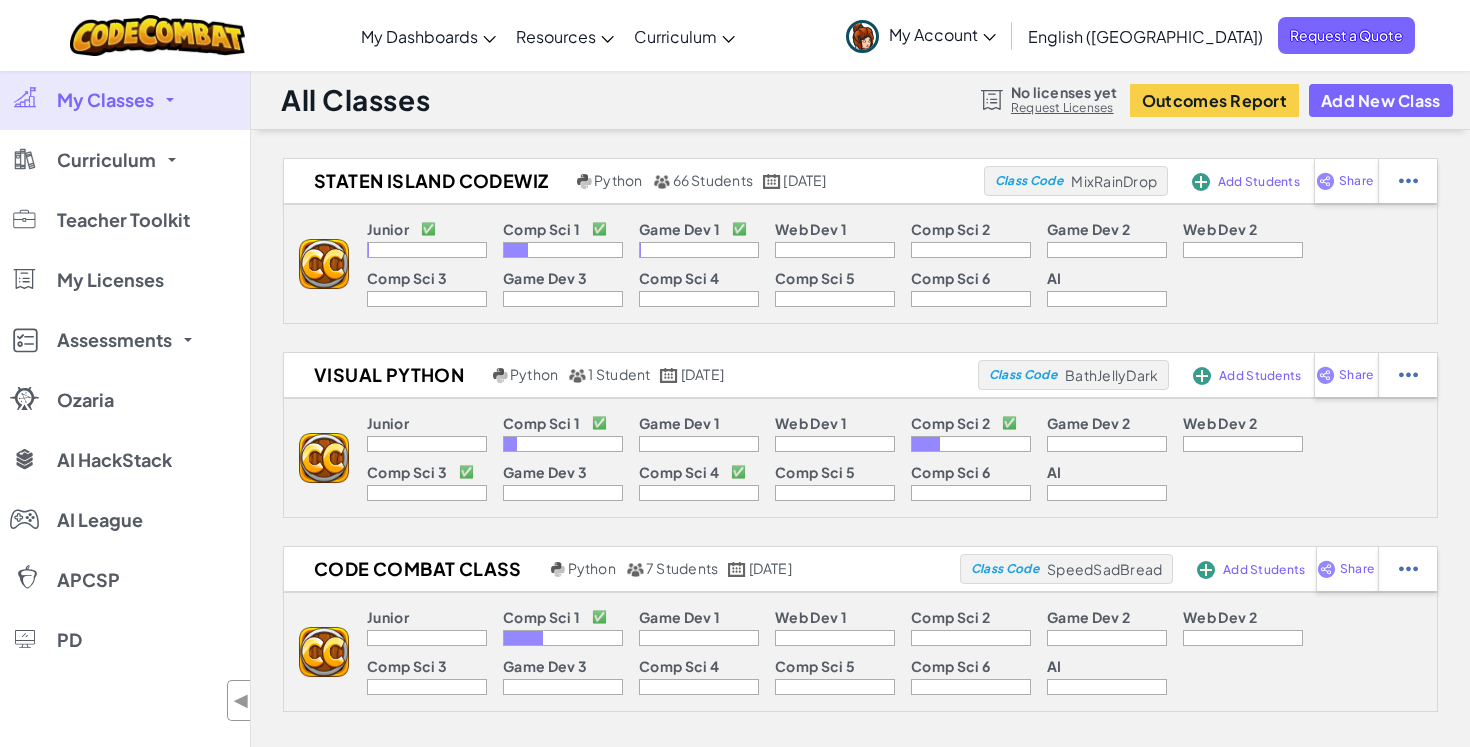 click at bounding box center (427, 250) 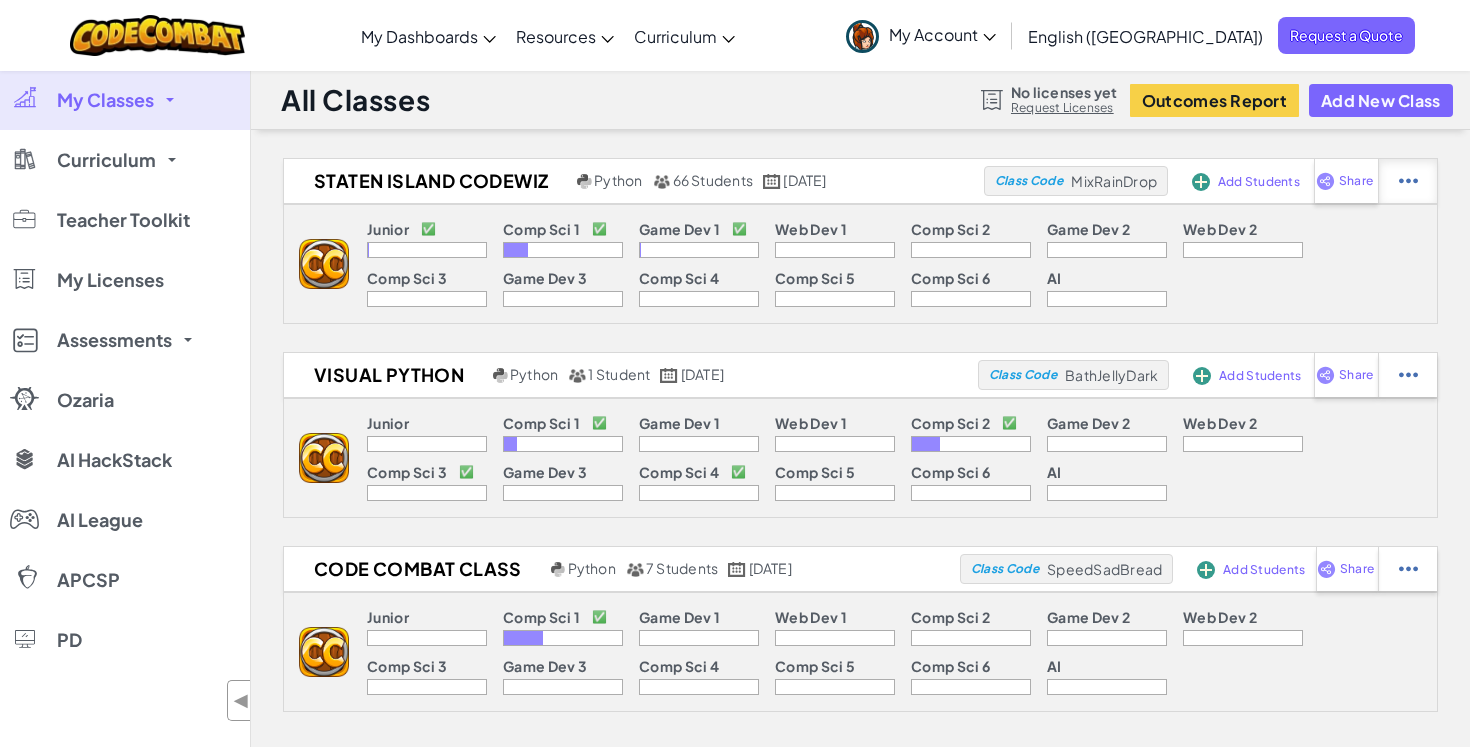 click at bounding box center [1407, 181] 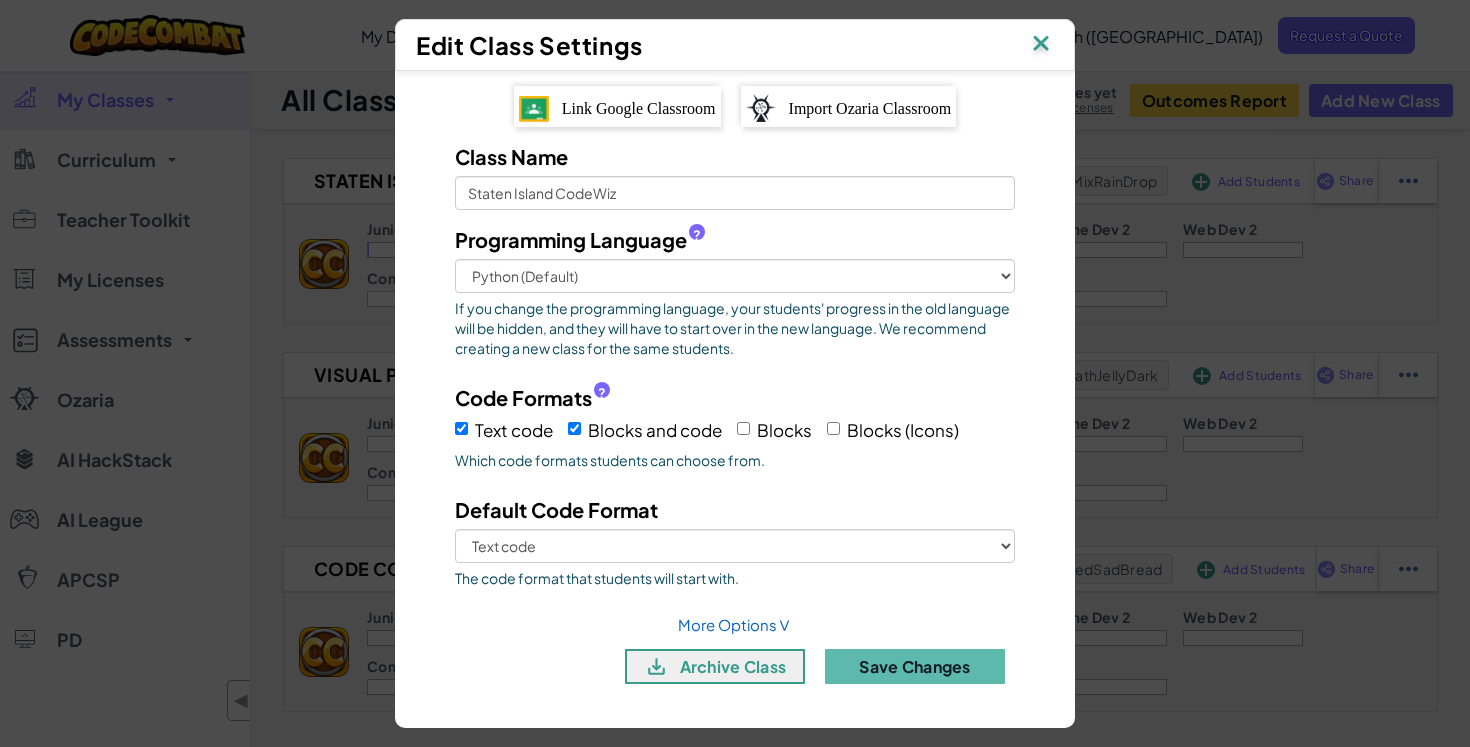 click on "Edit Class Settings         Link Google Classroom       Import Ozaria Classroom       Class Name      Staten Island CodeWiz          Programming Language
?
Python (Default)
JavaScript
C++
[GEOGRAPHIC_DATA] (Experimental)
If you change the programming language, your students' progress in the old language will be hidden, and they will have to start over in the new language. We recommend creating a new class for the same students.
Code Formats
?
Text code     Blocks and code     Blocks     Blocks (Icons)     Which code formats students can choose from.    Default Code Format
Text code
Blocks and code
The code format that students will start with.
More Options
∨
archive class
Save Changes" at bounding box center [735, 373] 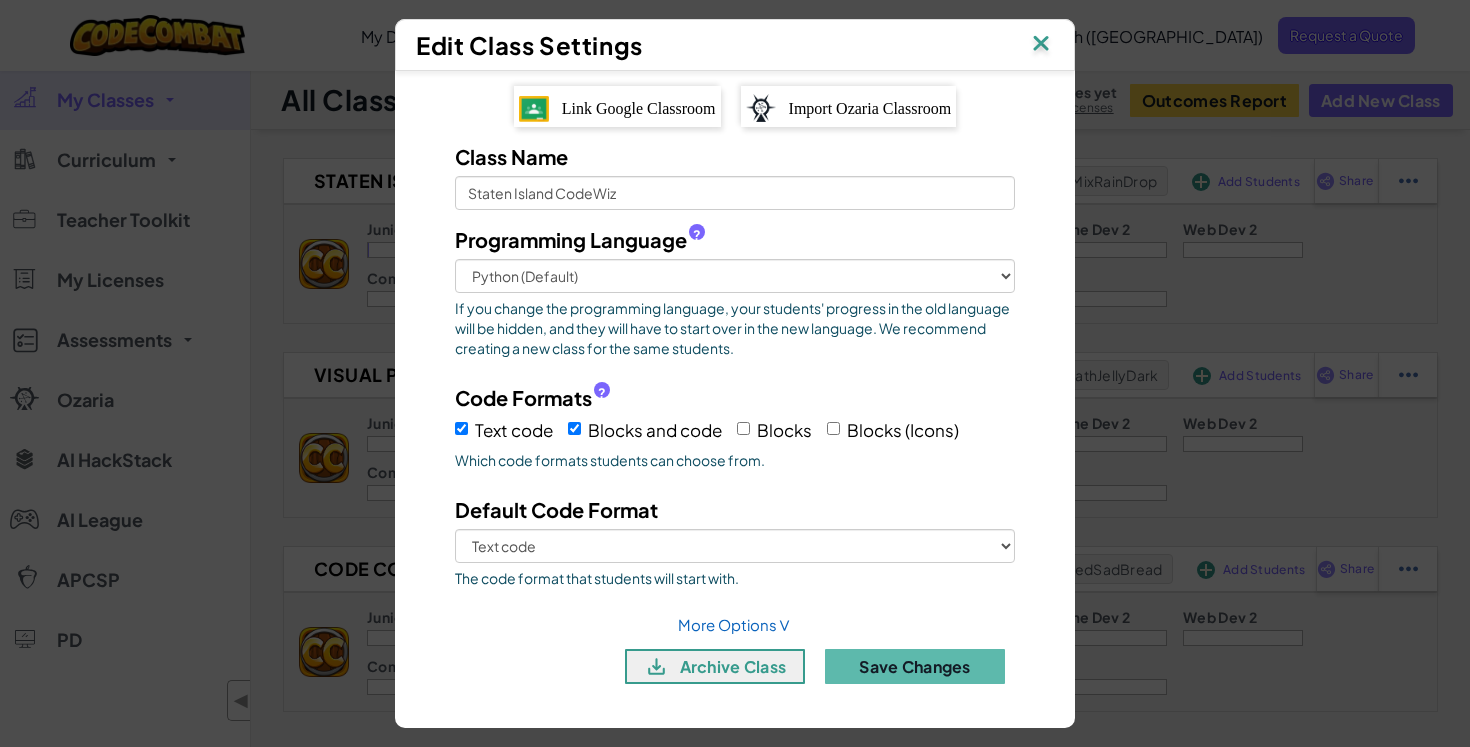 click on "Programming Language
?
Python (Default)
JavaScript
C++
[GEOGRAPHIC_DATA] (Experimental)
If you change the programming language, your students' progress in the old language will be hidden, and they will have to start over in the new language. We recommend creating a new class for the same students." at bounding box center [735, 296] 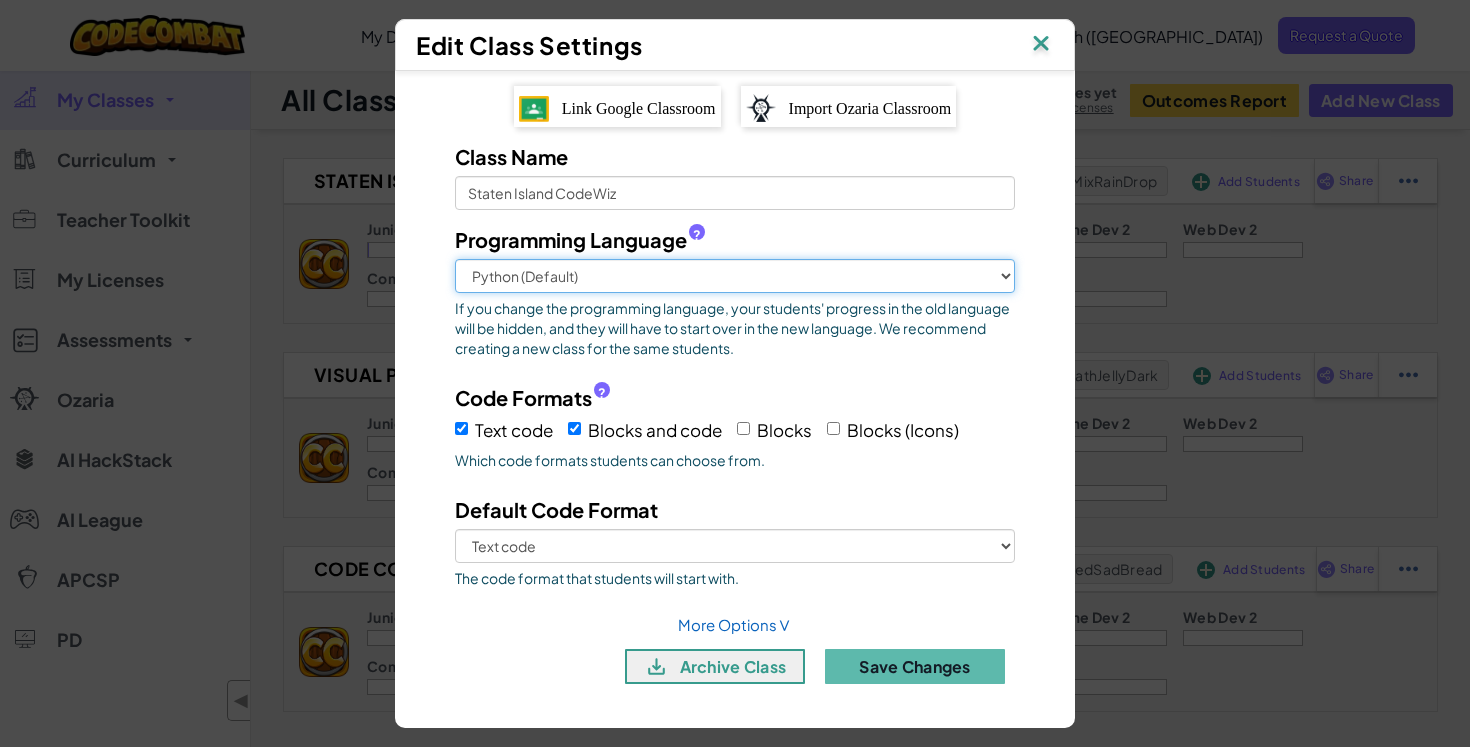 click on "Python (Default)
JavaScript
C++
[GEOGRAPHIC_DATA] (Experimental)" at bounding box center [735, 276] 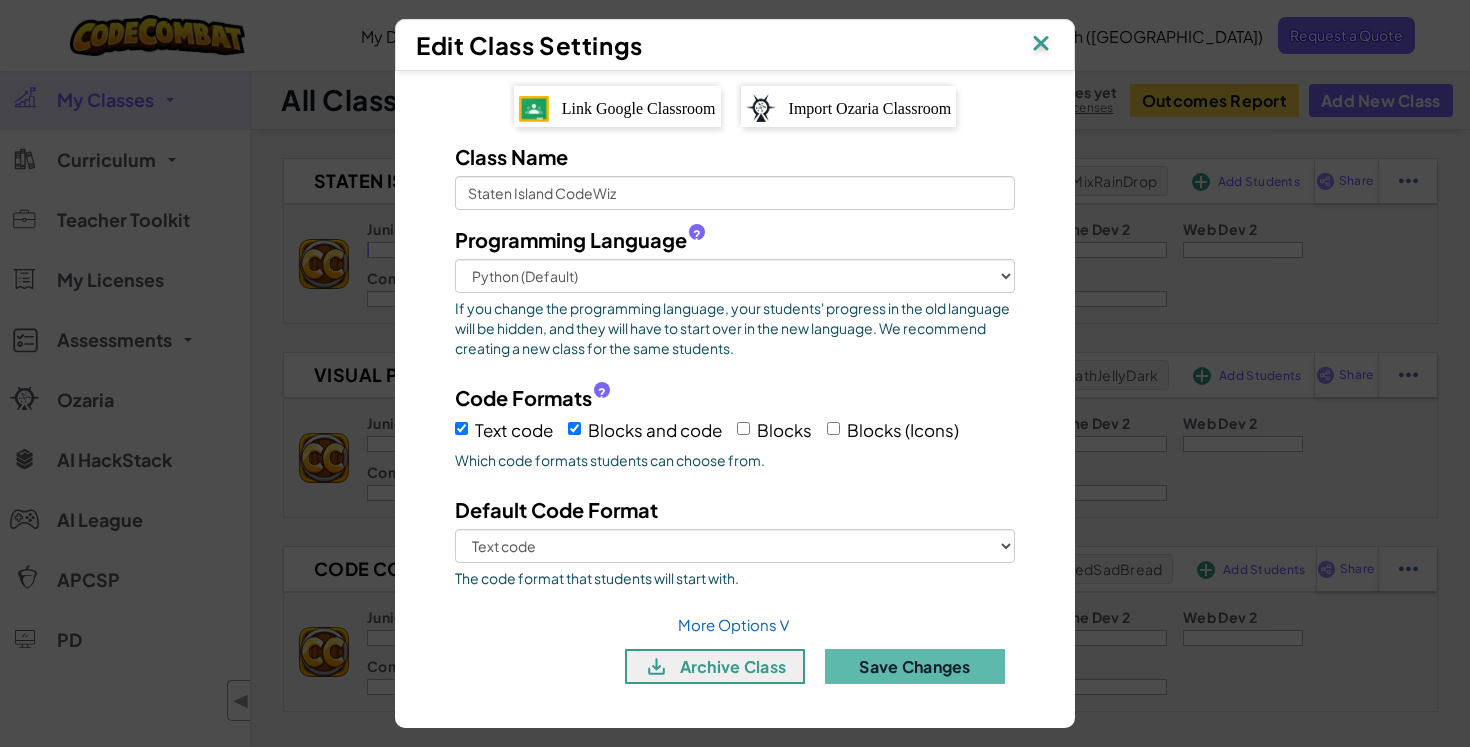 click at bounding box center (1041, 45) 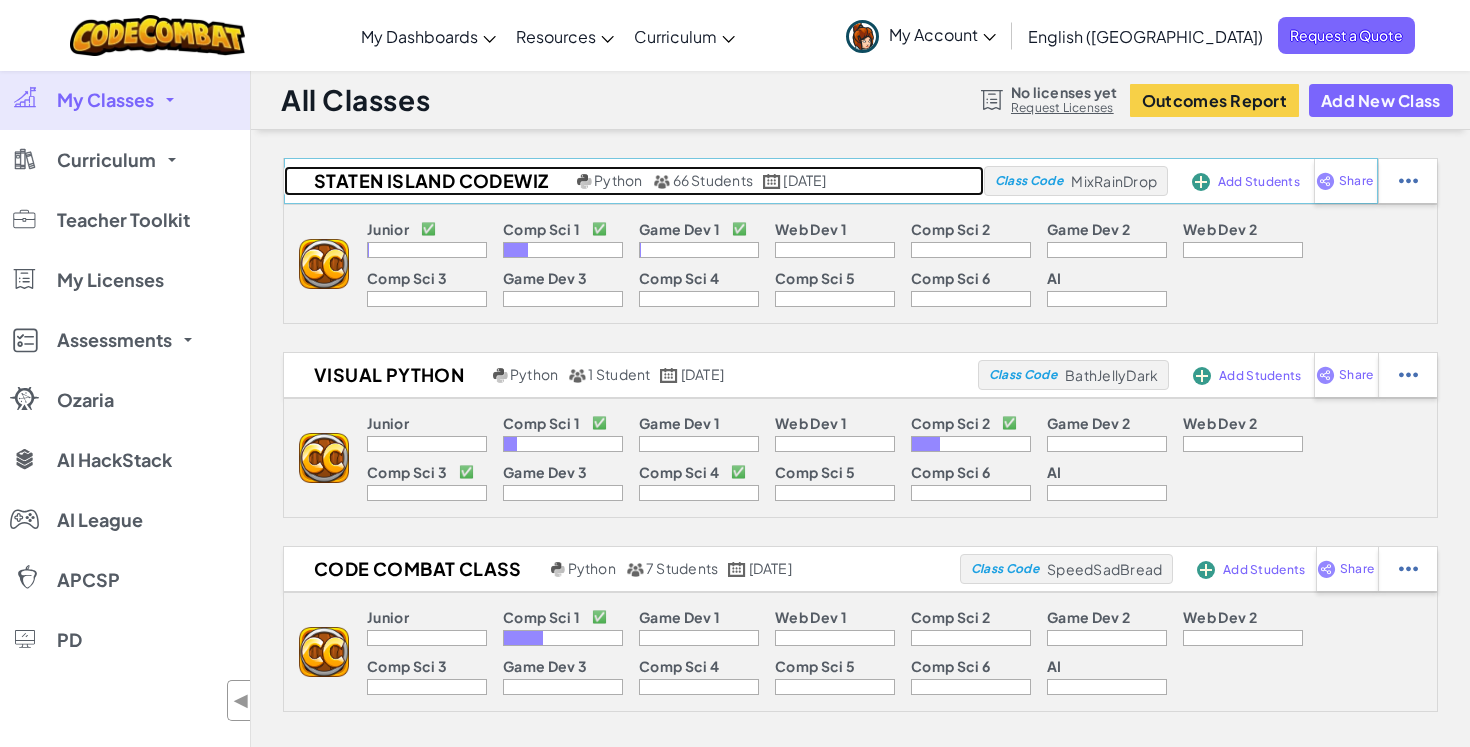 click on "Staten Island CodeWiz" at bounding box center [428, 181] 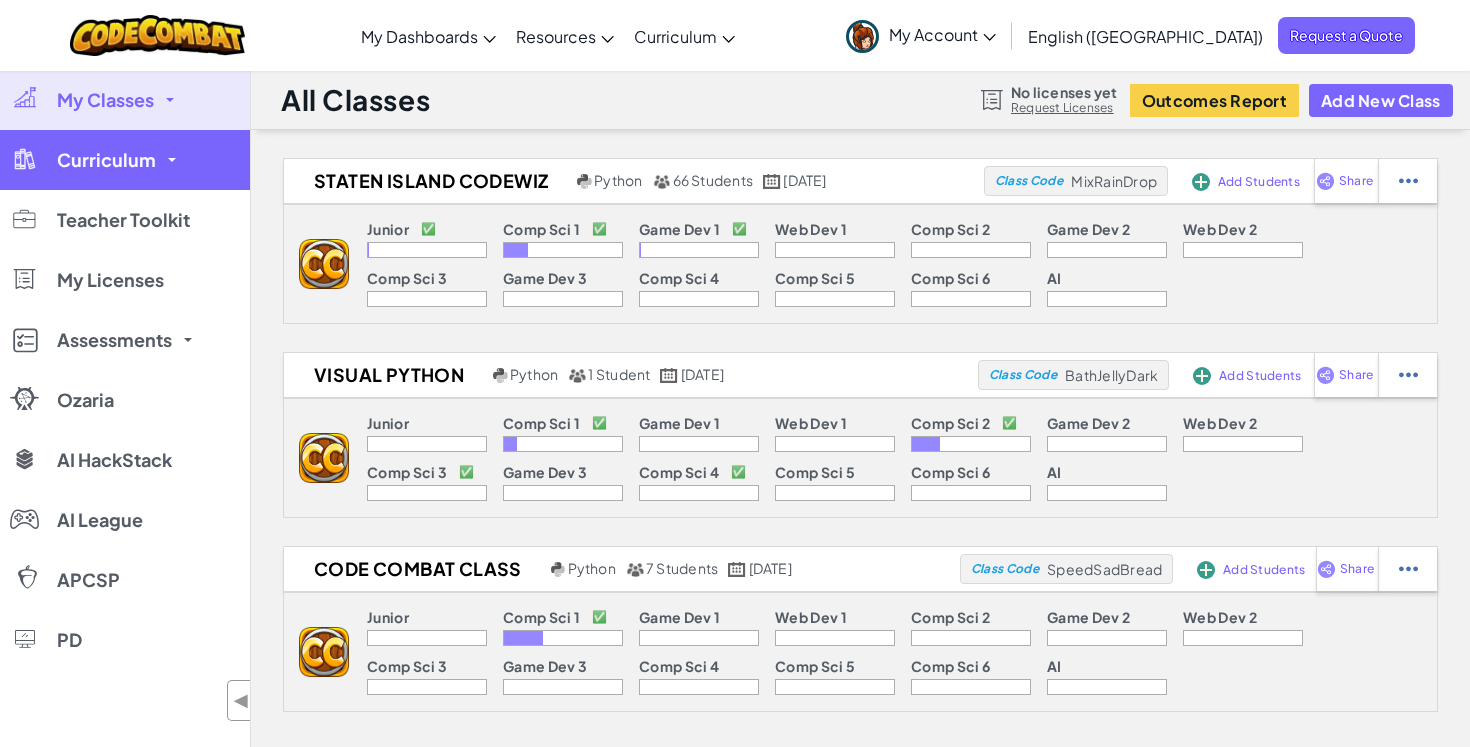 click on "Curriculum" at bounding box center (125, 160) 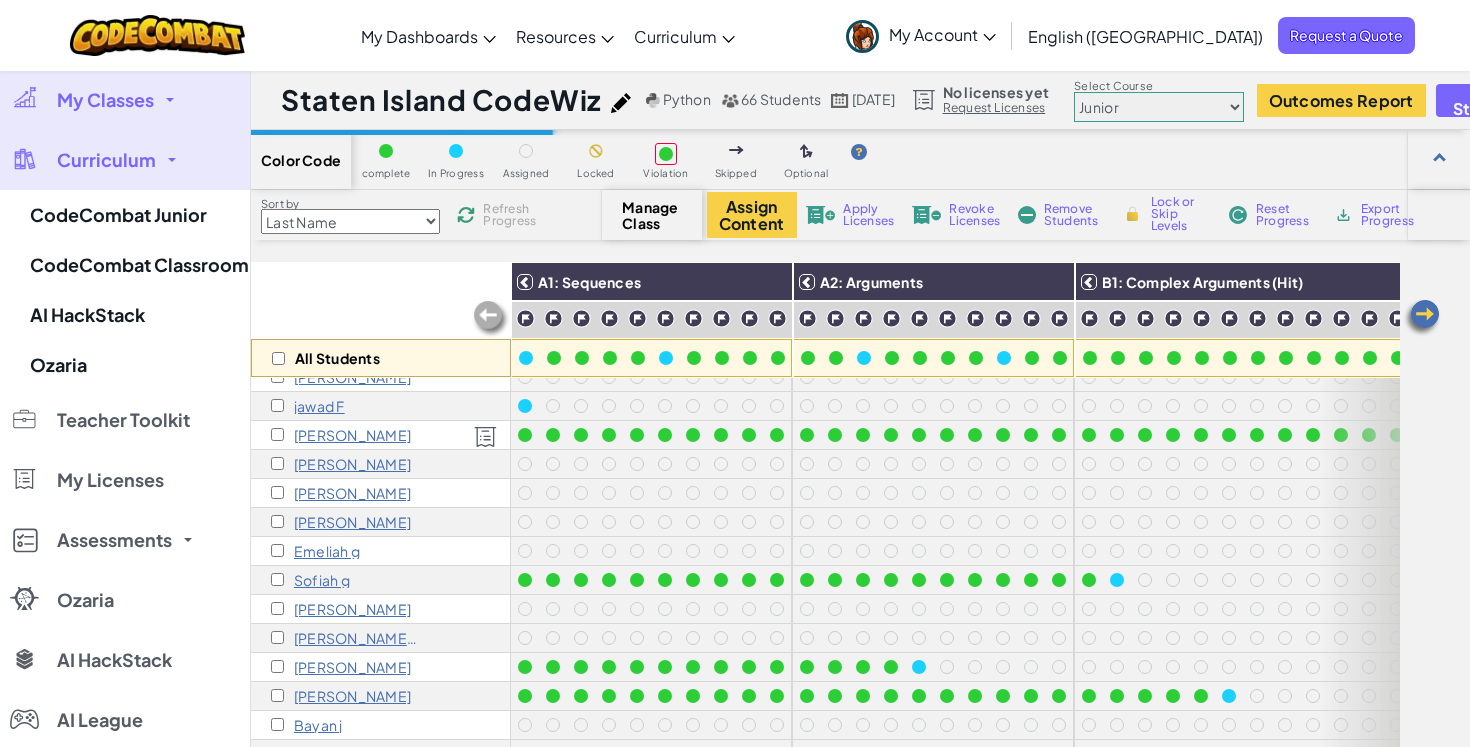 scroll, scrollTop: 985, scrollLeft: 0, axis: vertical 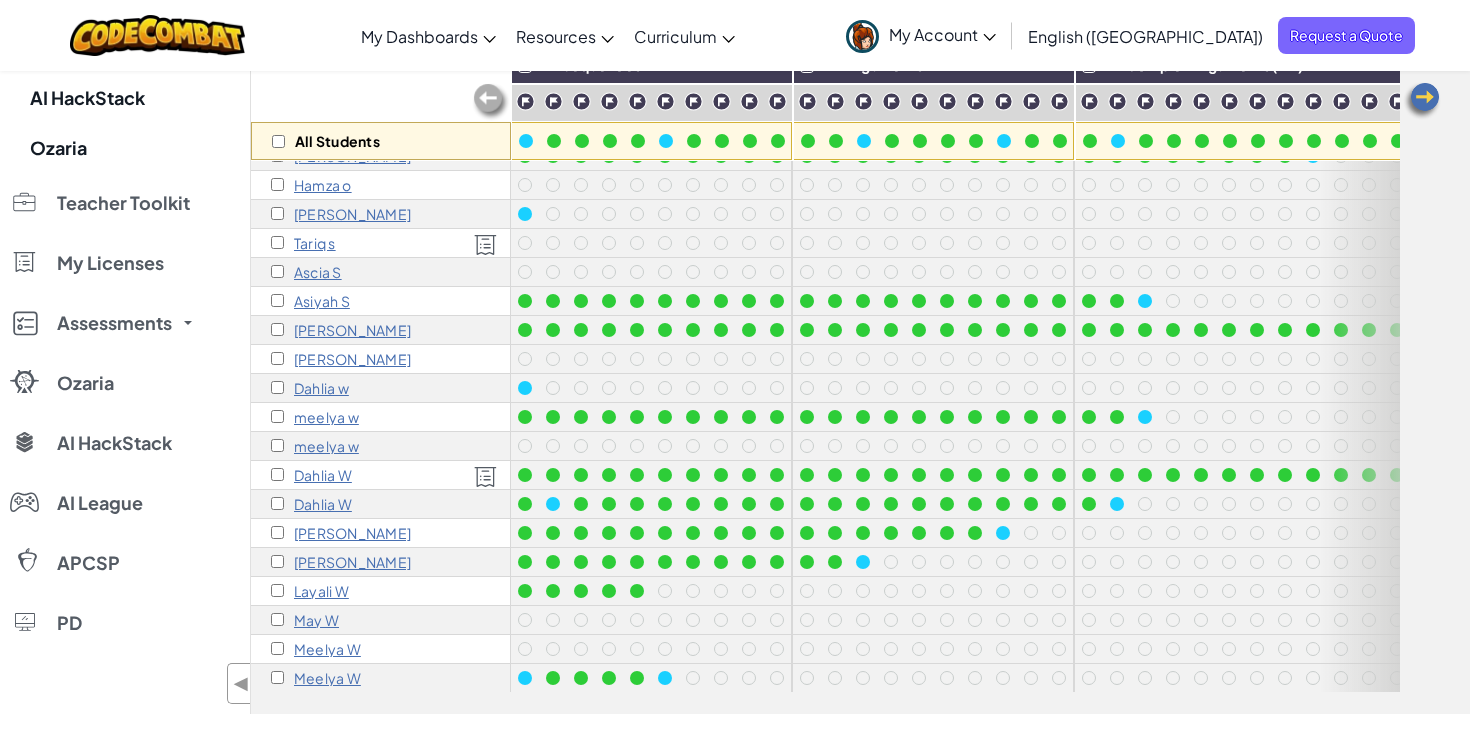 click on "Dahlia w" at bounding box center [381, 388] 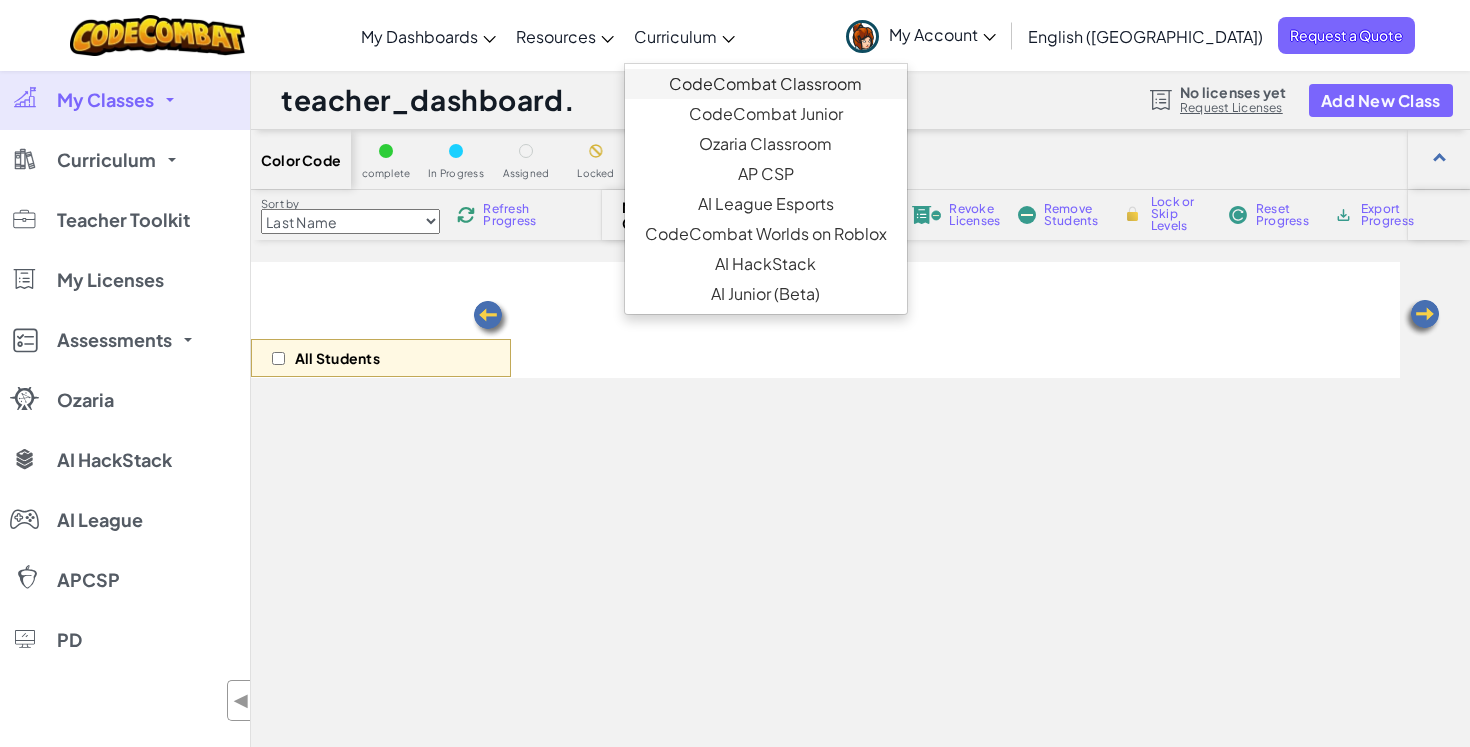 scroll, scrollTop: 217, scrollLeft: 0, axis: vertical 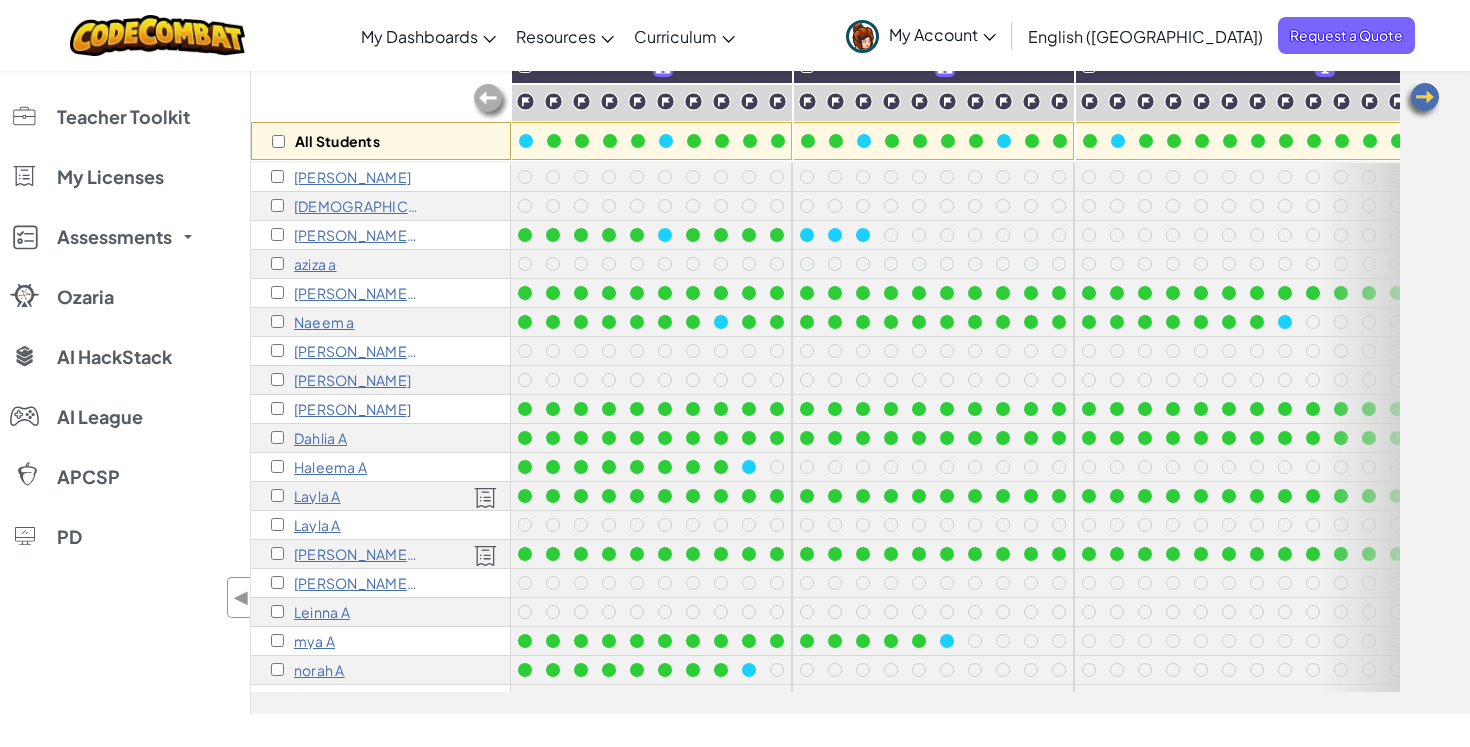 click on "[PERSON_NAME] a" at bounding box center [381, 235] 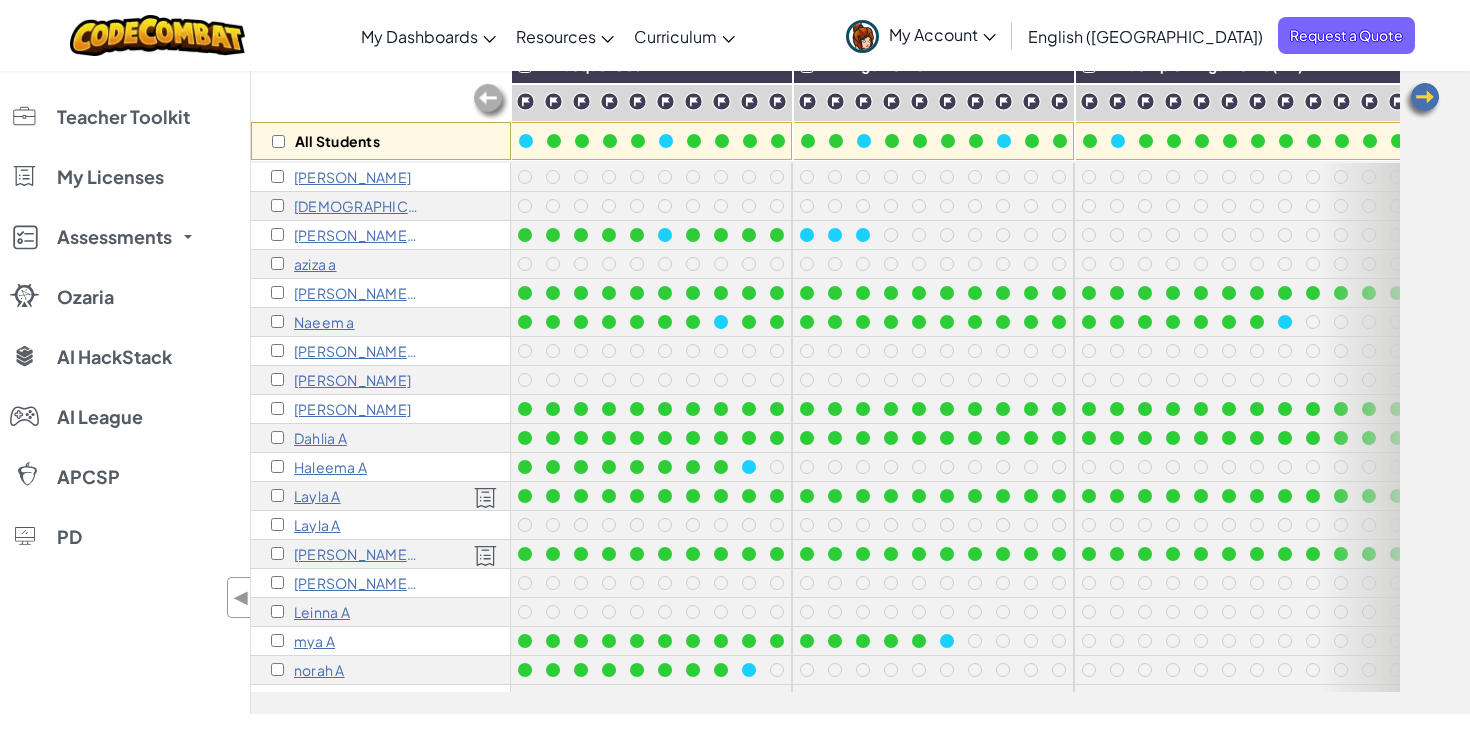 scroll, scrollTop: 1431, scrollLeft: 0, axis: vertical 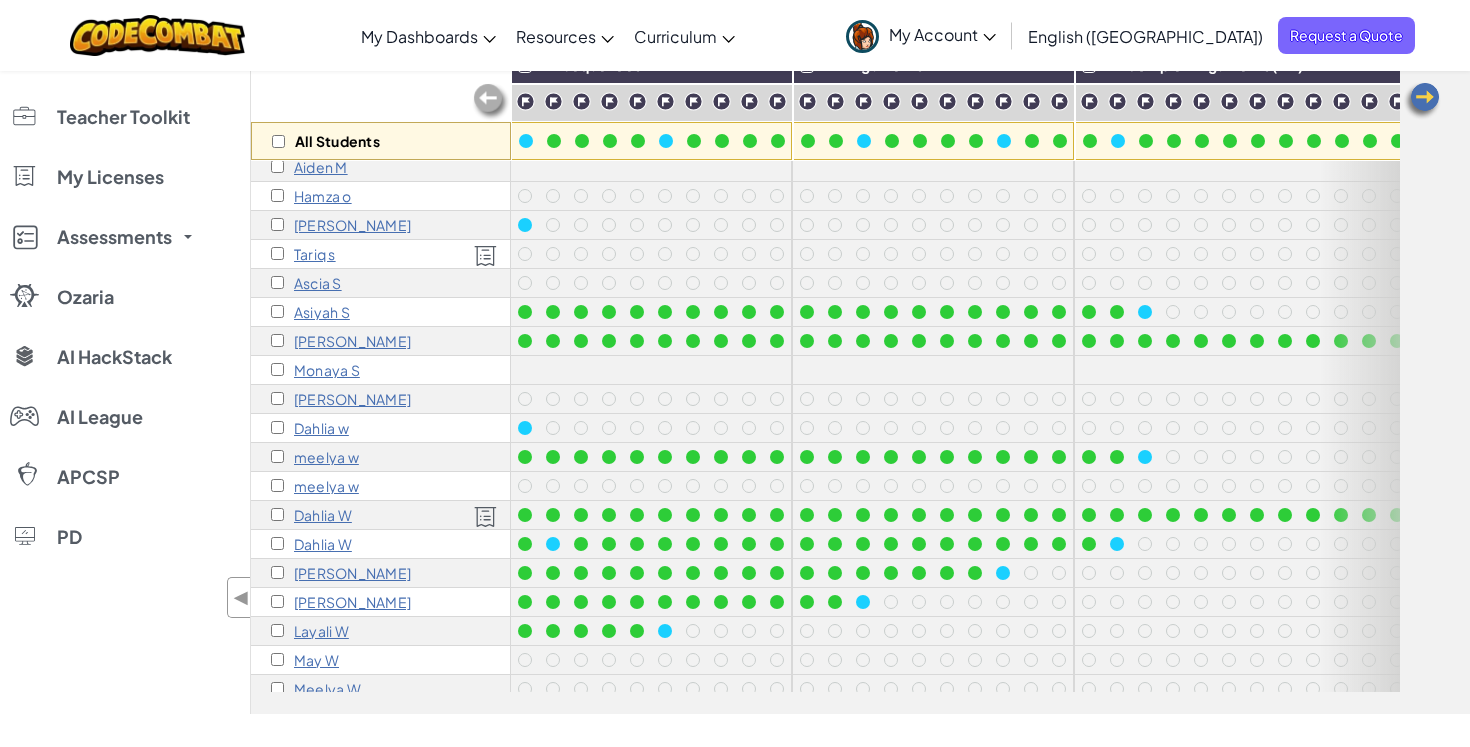 click on "Monaya S" at bounding box center (327, 370) 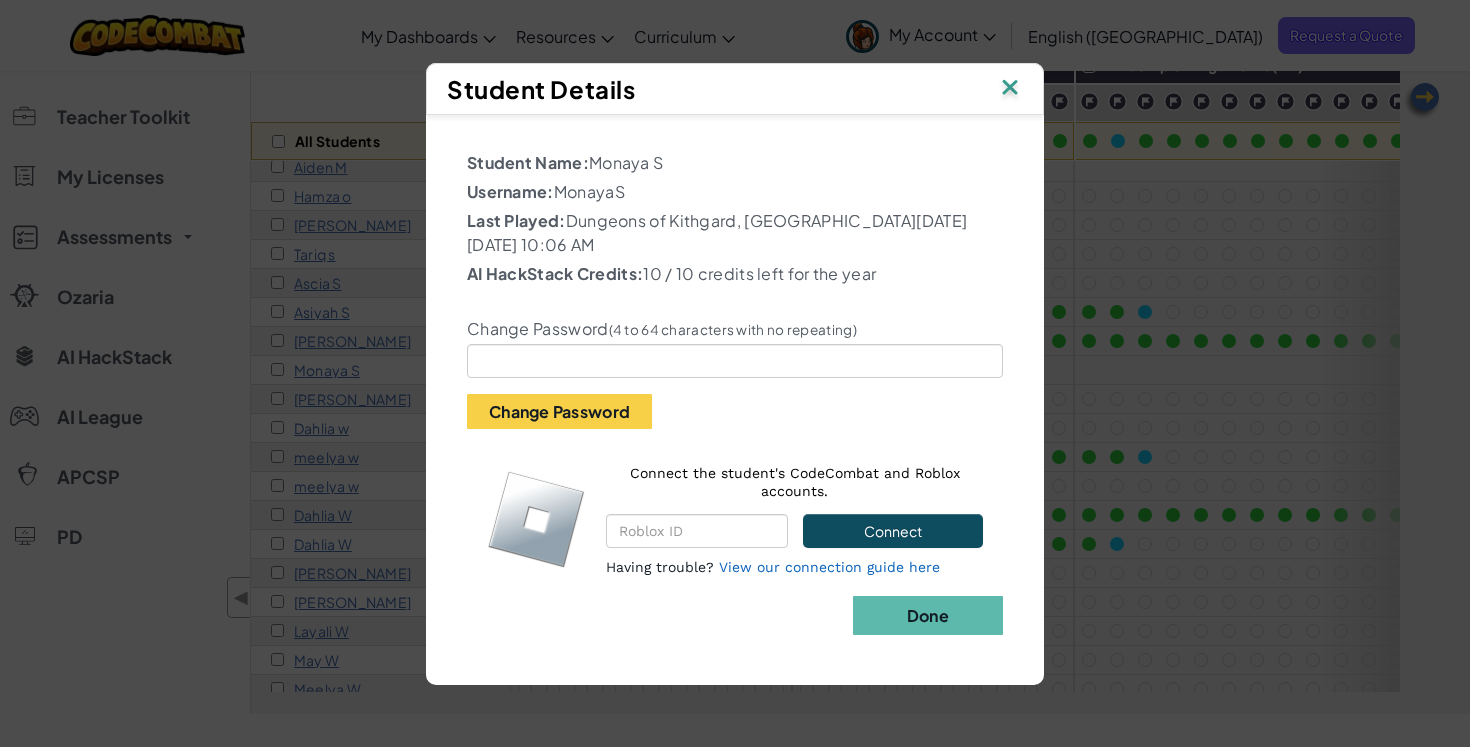 click on "Student Details      Student Name:  Monaya S   Username:  MonayaS     Last Played:  Dungeons of Kithgard, on Monday, July 28, 2025 10:06 AM
AI HackStack Credits:  10 / 10 credits left for the year
Change Password    (4 to 64 characters with no repeating)
Change Password
Connect the student's CodeCombat and Roblox accounts.
Connect
Having trouble?
View our connection guide here
Done" at bounding box center (735, 373) 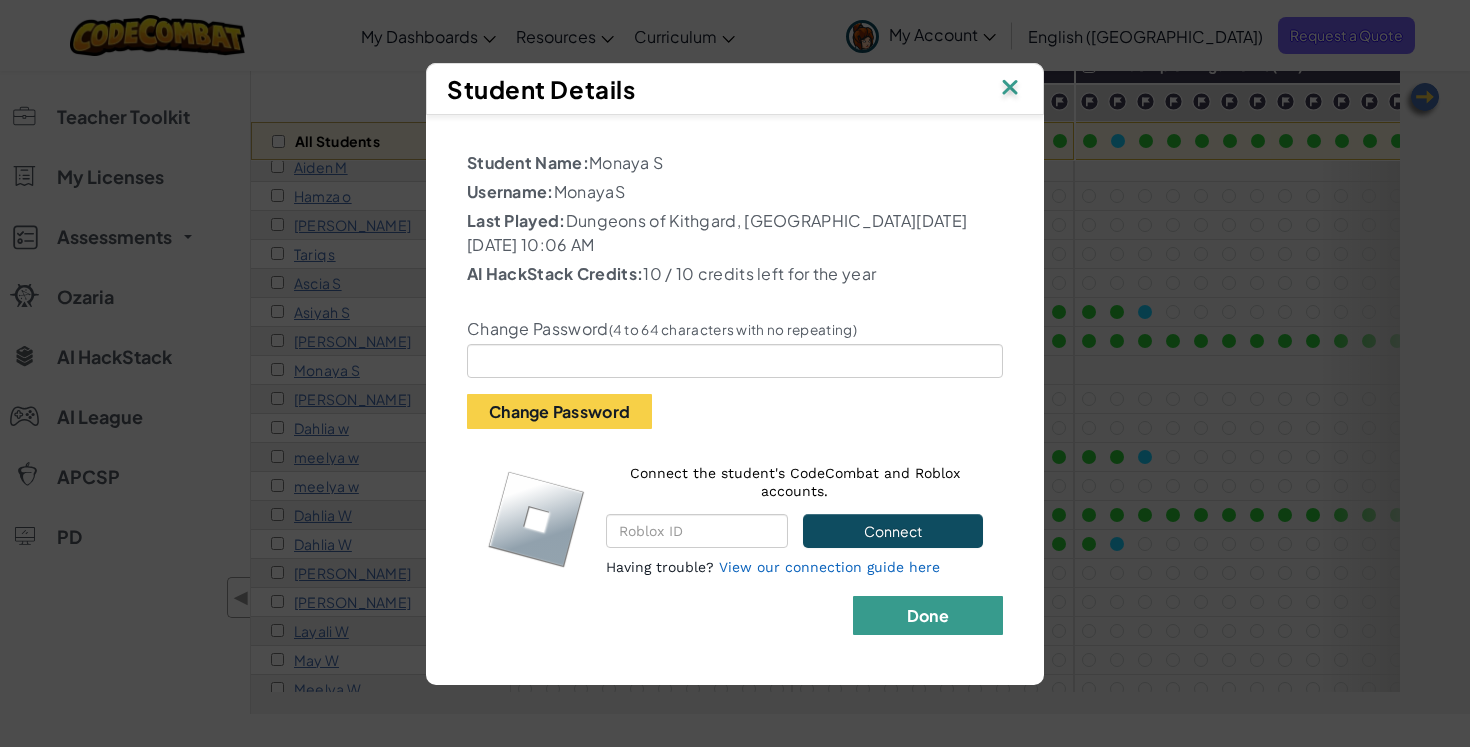 click on "Done" at bounding box center (928, 615) 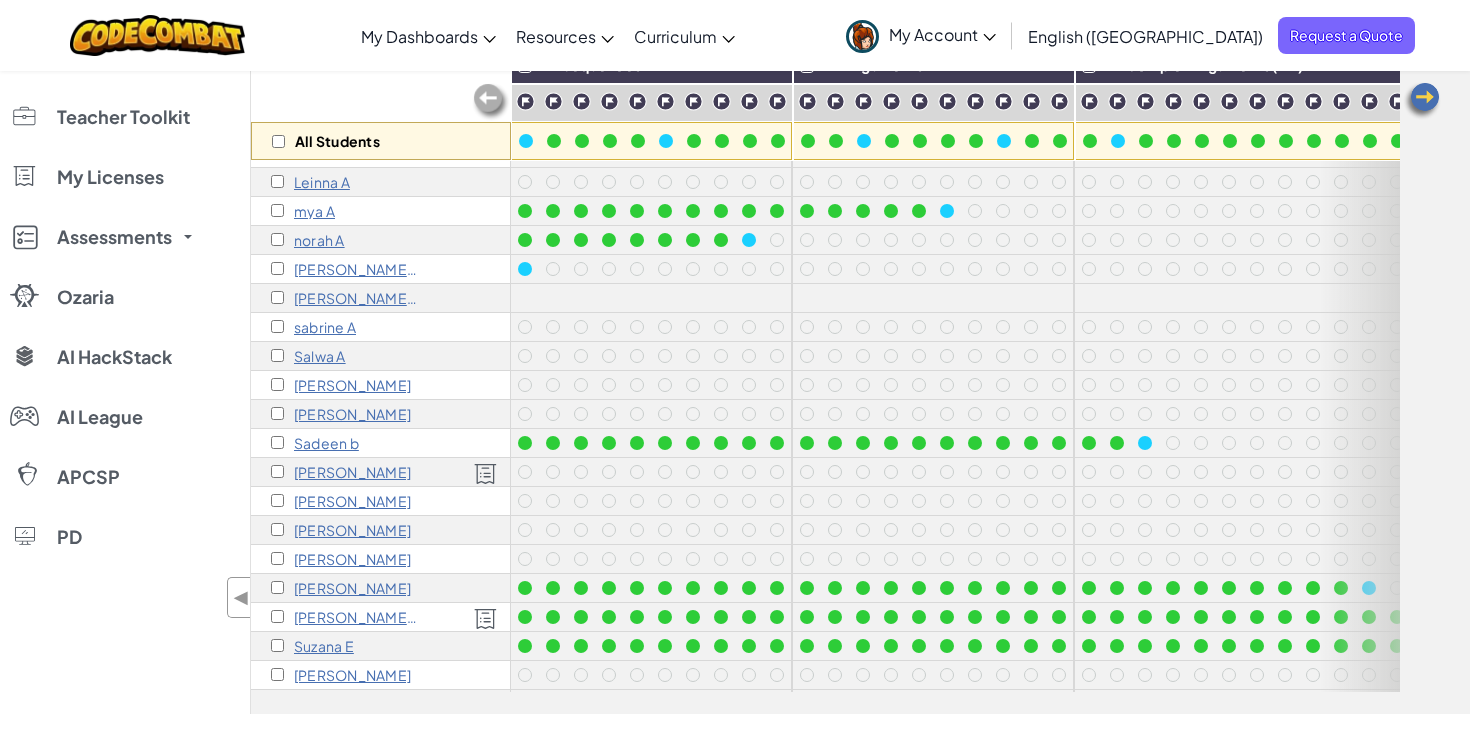 scroll, scrollTop: 0, scrollLeft: 0, axis: both 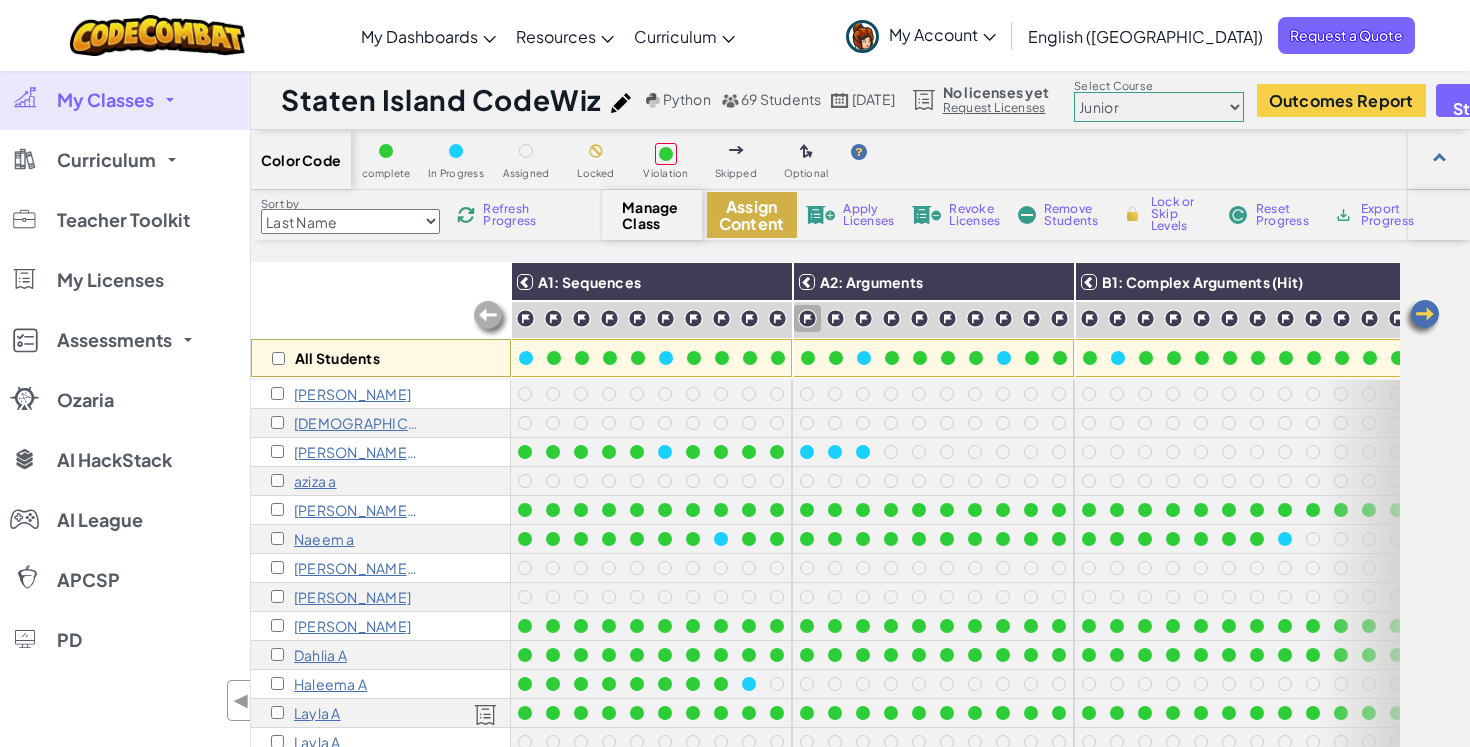 click on "Assign Content" at bounding box center [752, 215] 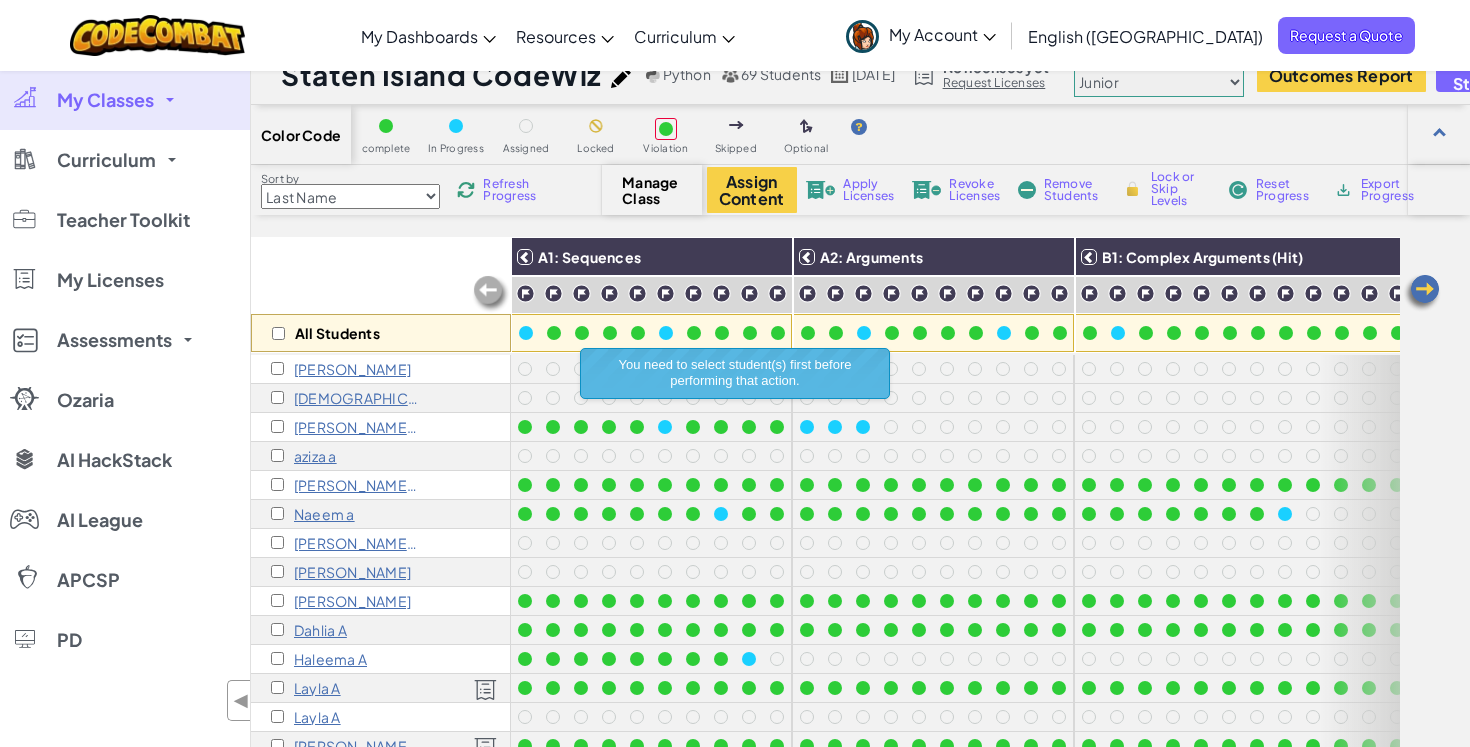 scroll, scrollTop: 0, scrollLeft: 0, axis: both 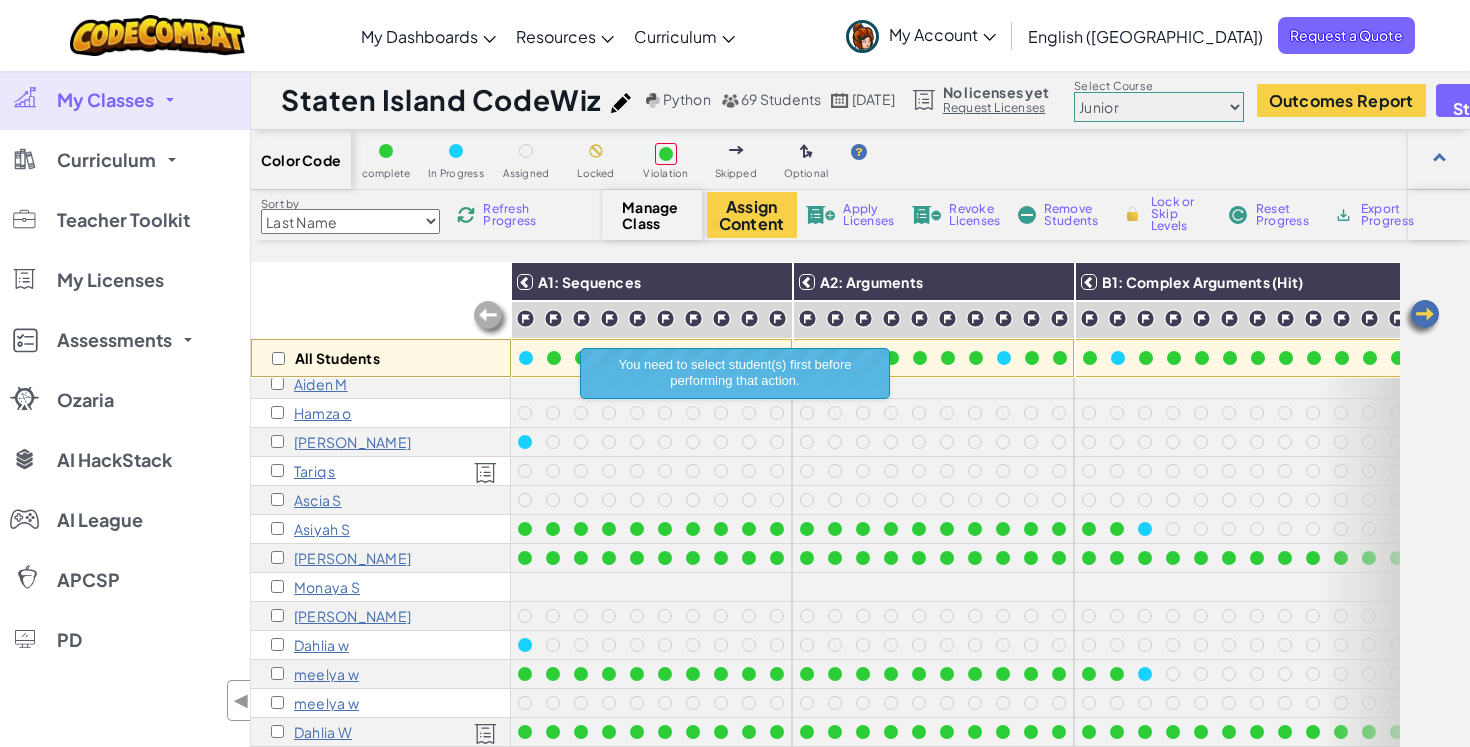 click on "Monaya S" at bounding box center [315, 587] 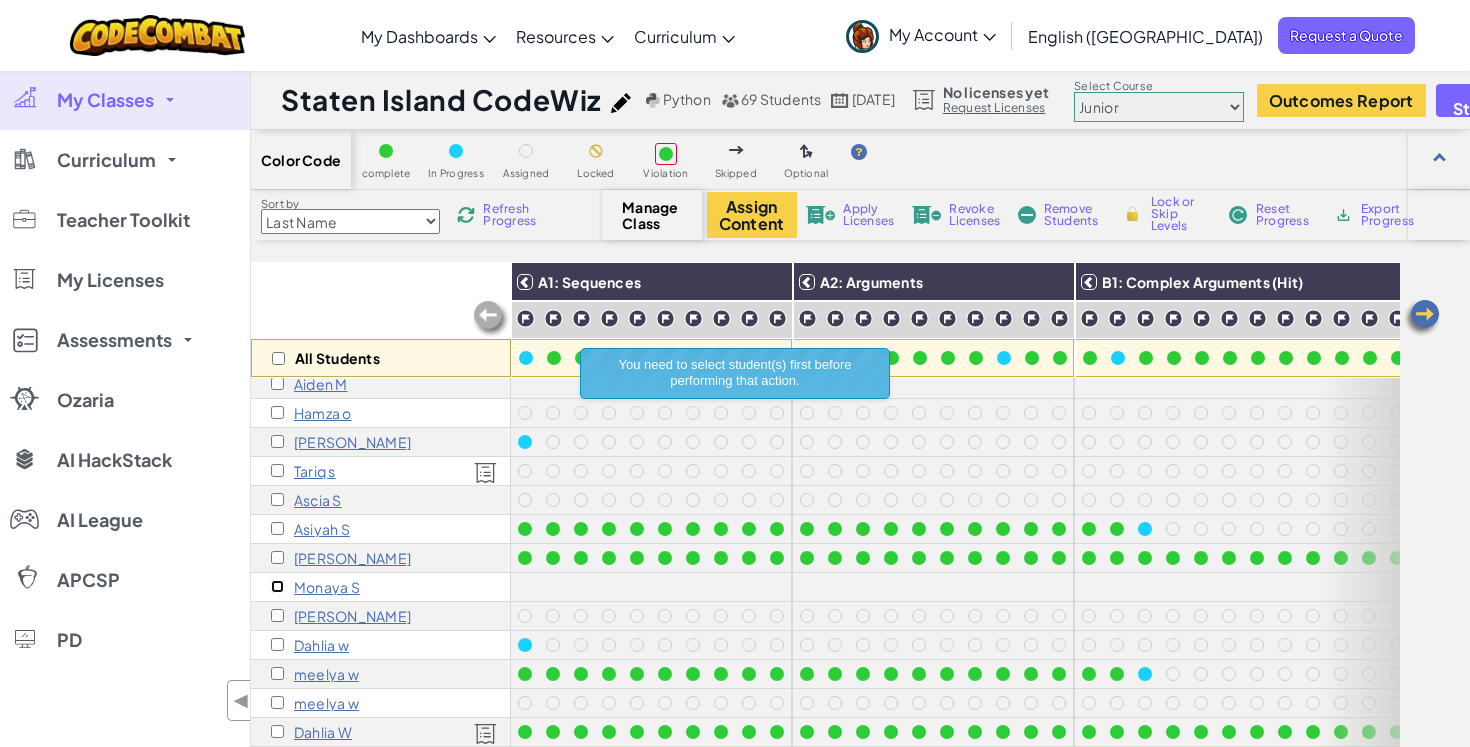 click at bounding box center [277, 586] 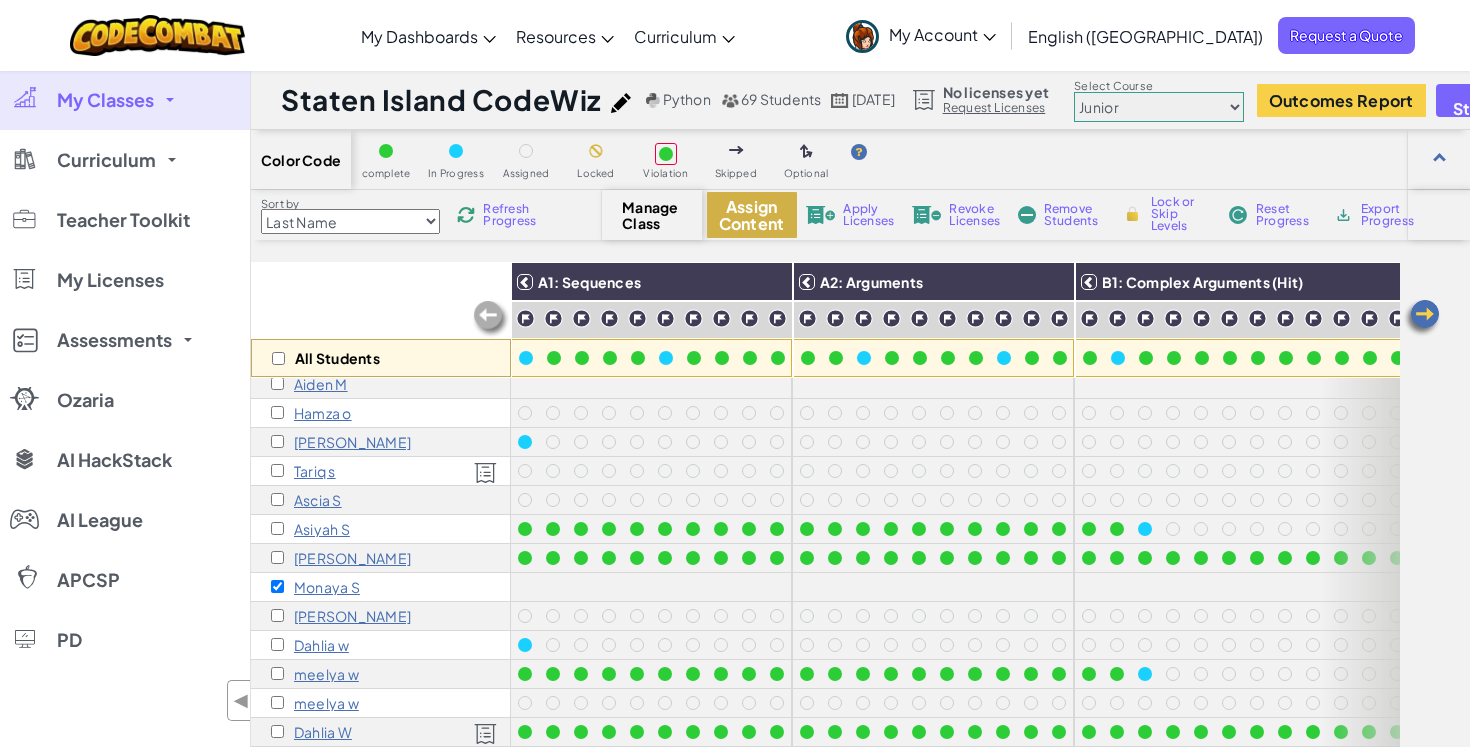 click on "Assign Content" at bounding box center (752, 215) 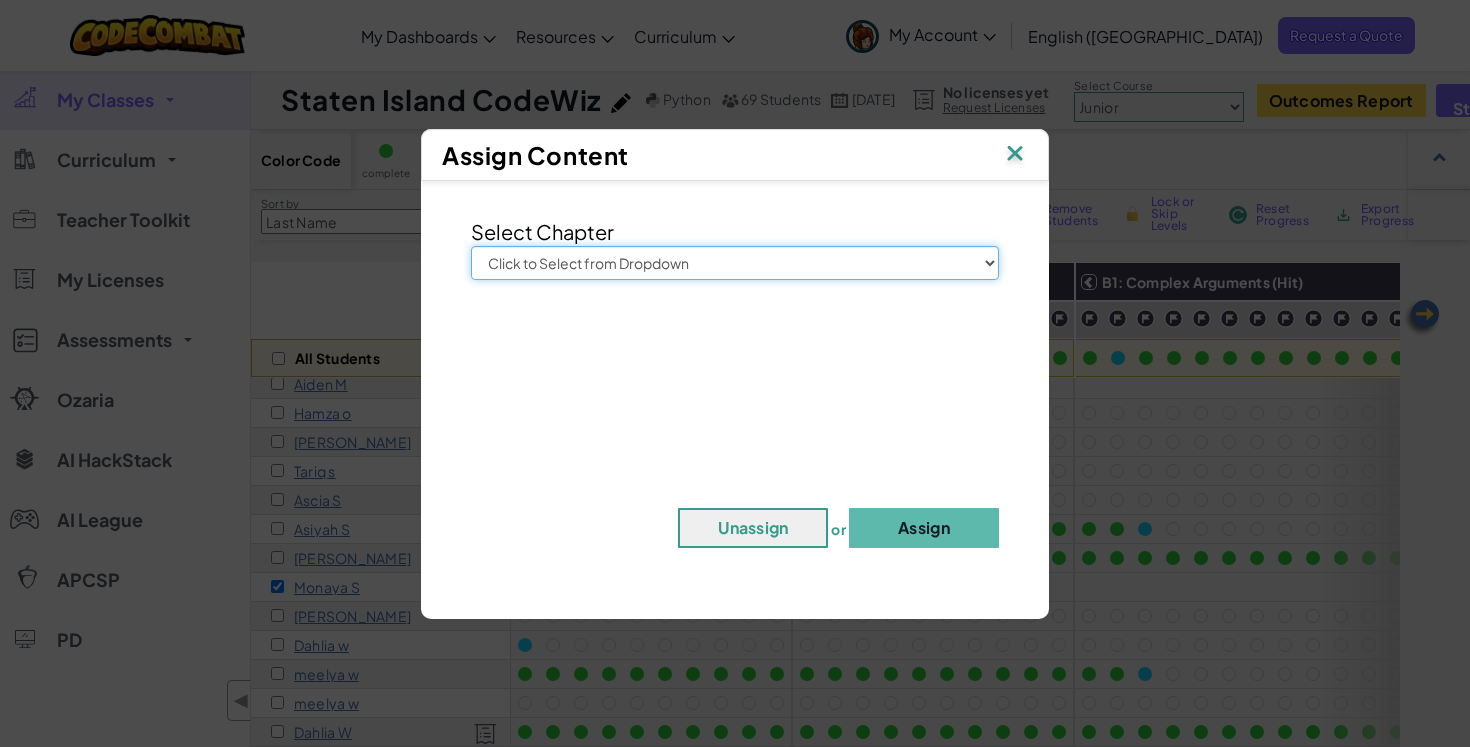 click on "Click to Select from Dropdown
Junior
Introduction to Computer Science
Game Development 1
Web Development 1
Computer Science 2
Game Development 2
Web Development 2
Computer Science 3
Game Development 3
Computer Science 4
Computer Science 5
Computer Science 6
AI HackStack" at bounding box center (735, 263) 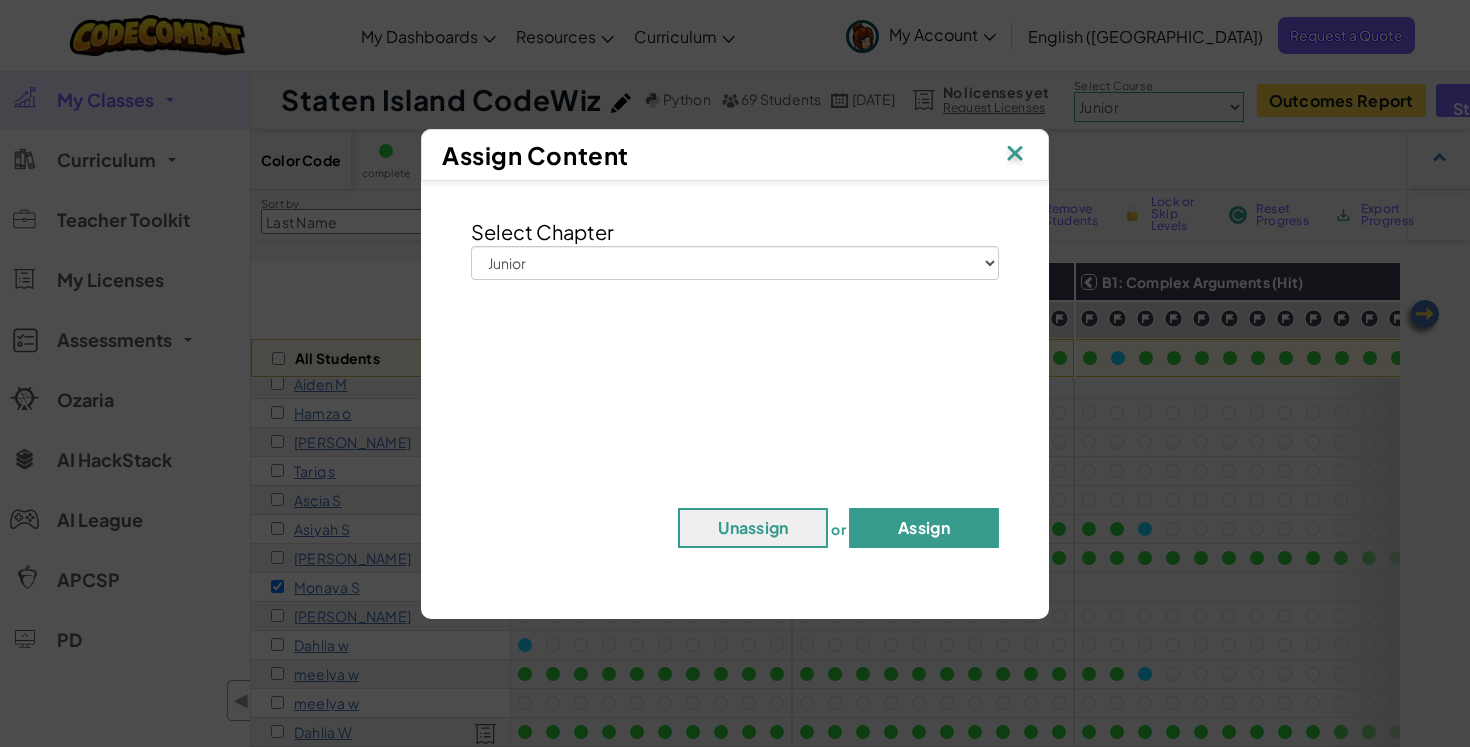 click on "Assign" at bounding box center [924, 528] 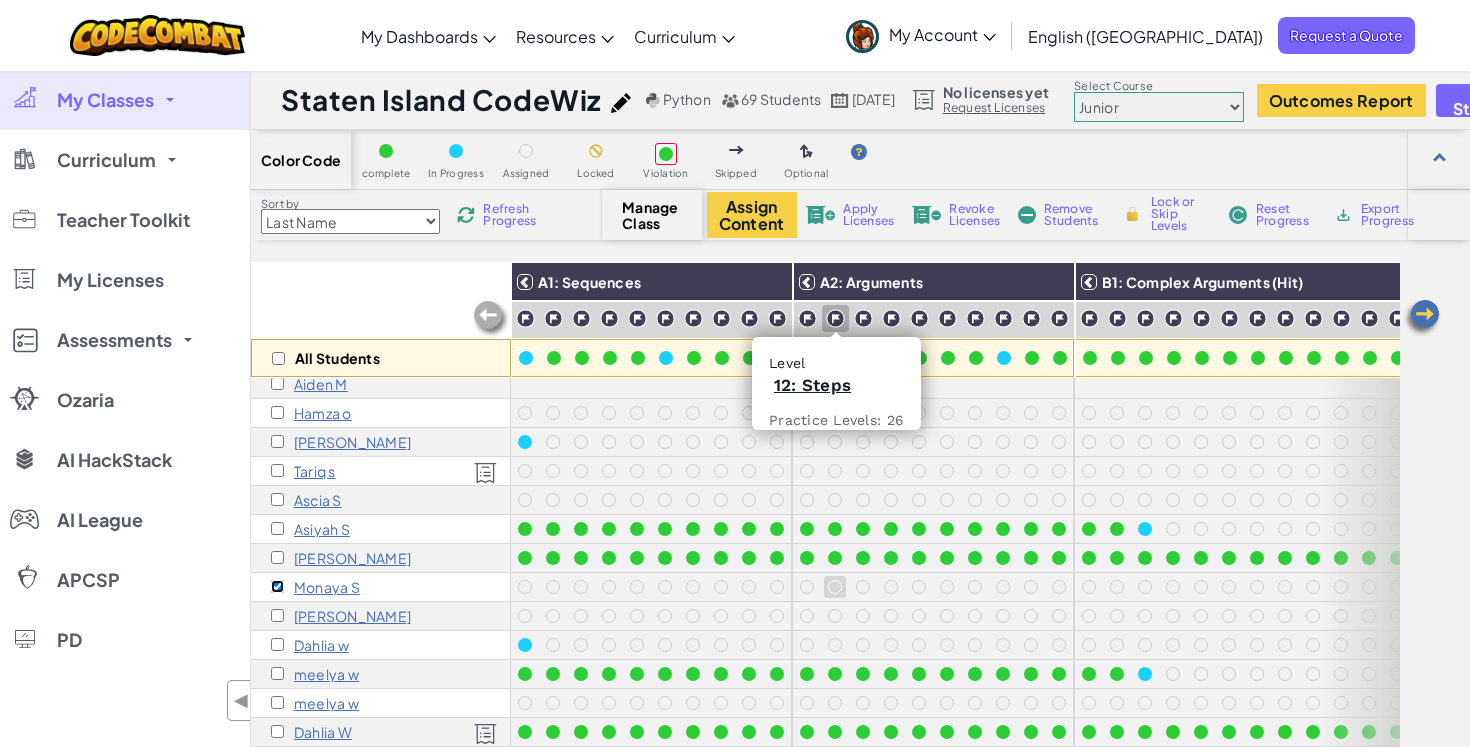 click at bounding box center (277, 586) 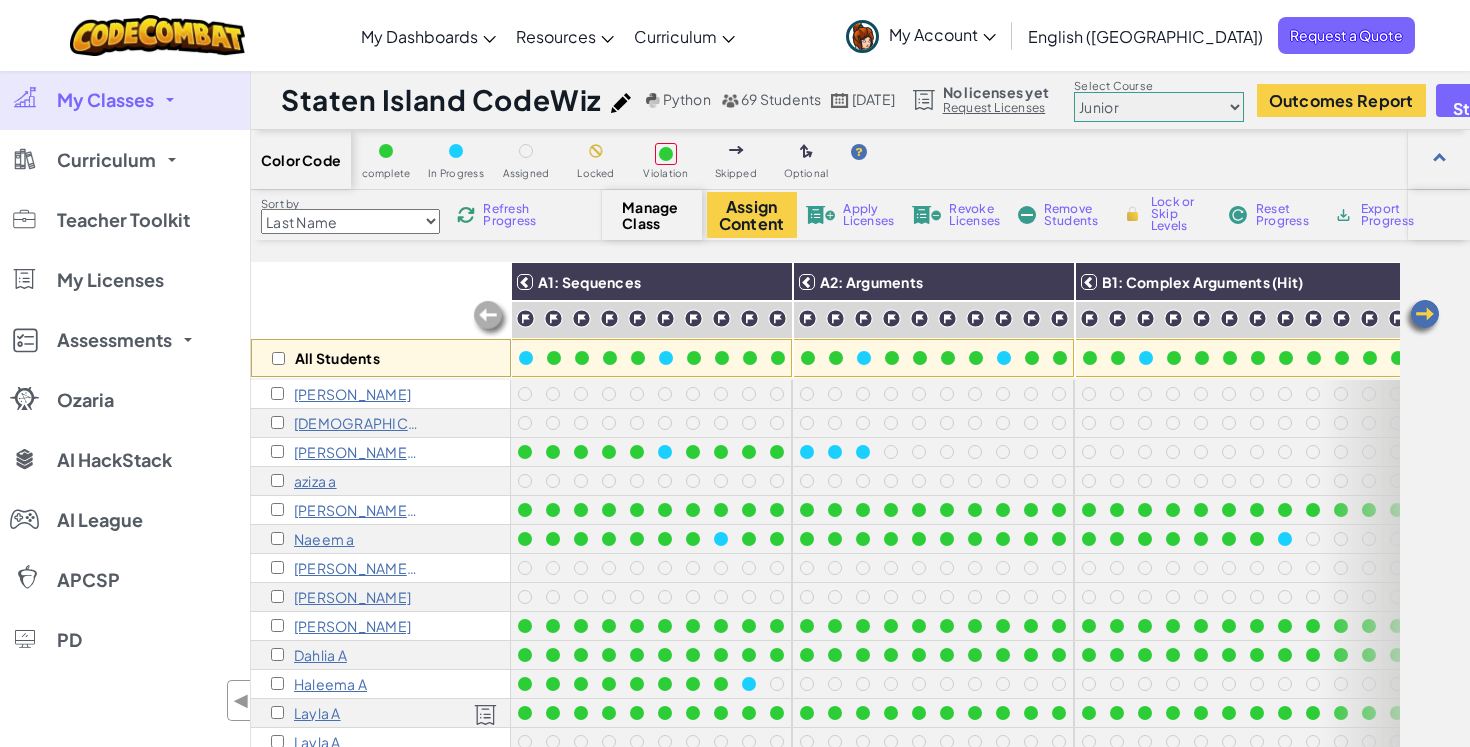 scroll, scrollTop: 527, scrollLeft: 0, axis: vertical 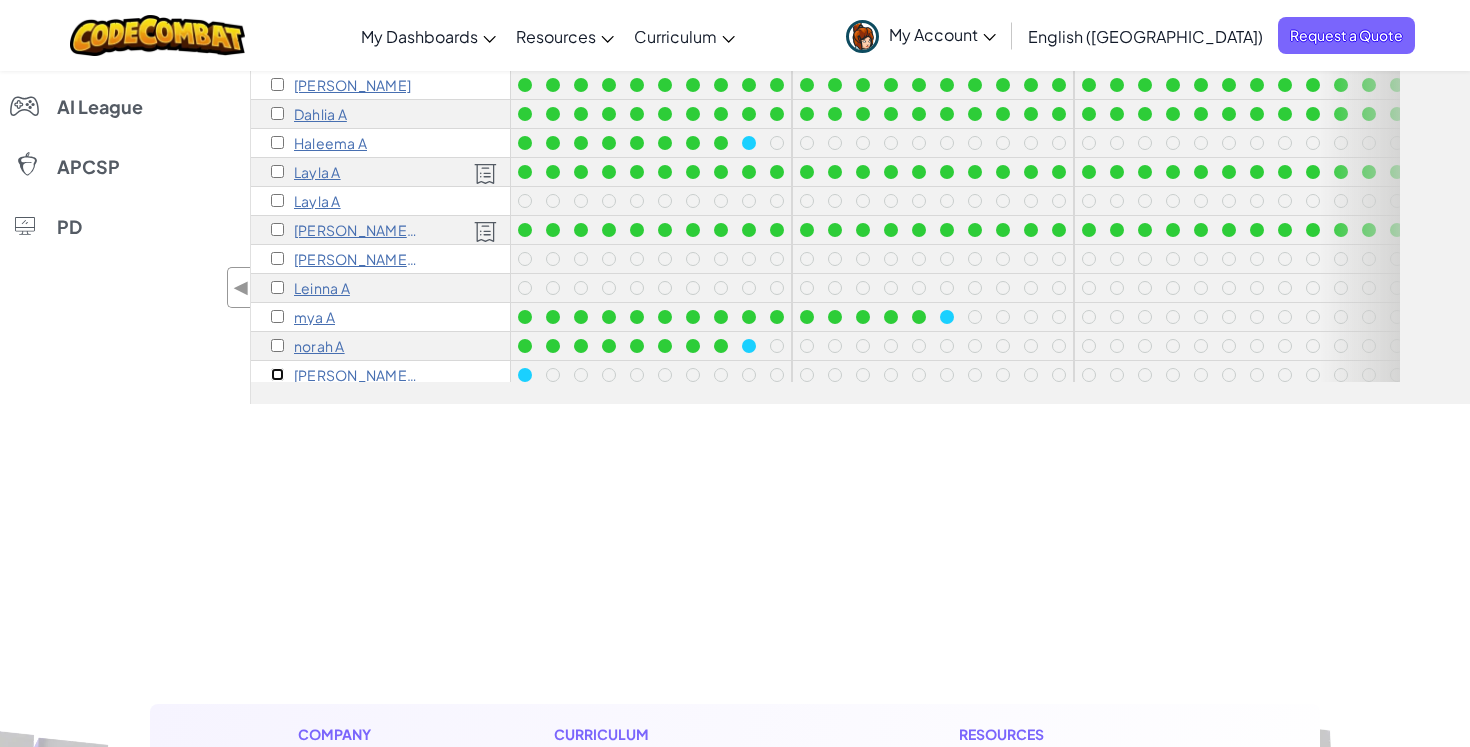 click at bounding box center (277, 374) 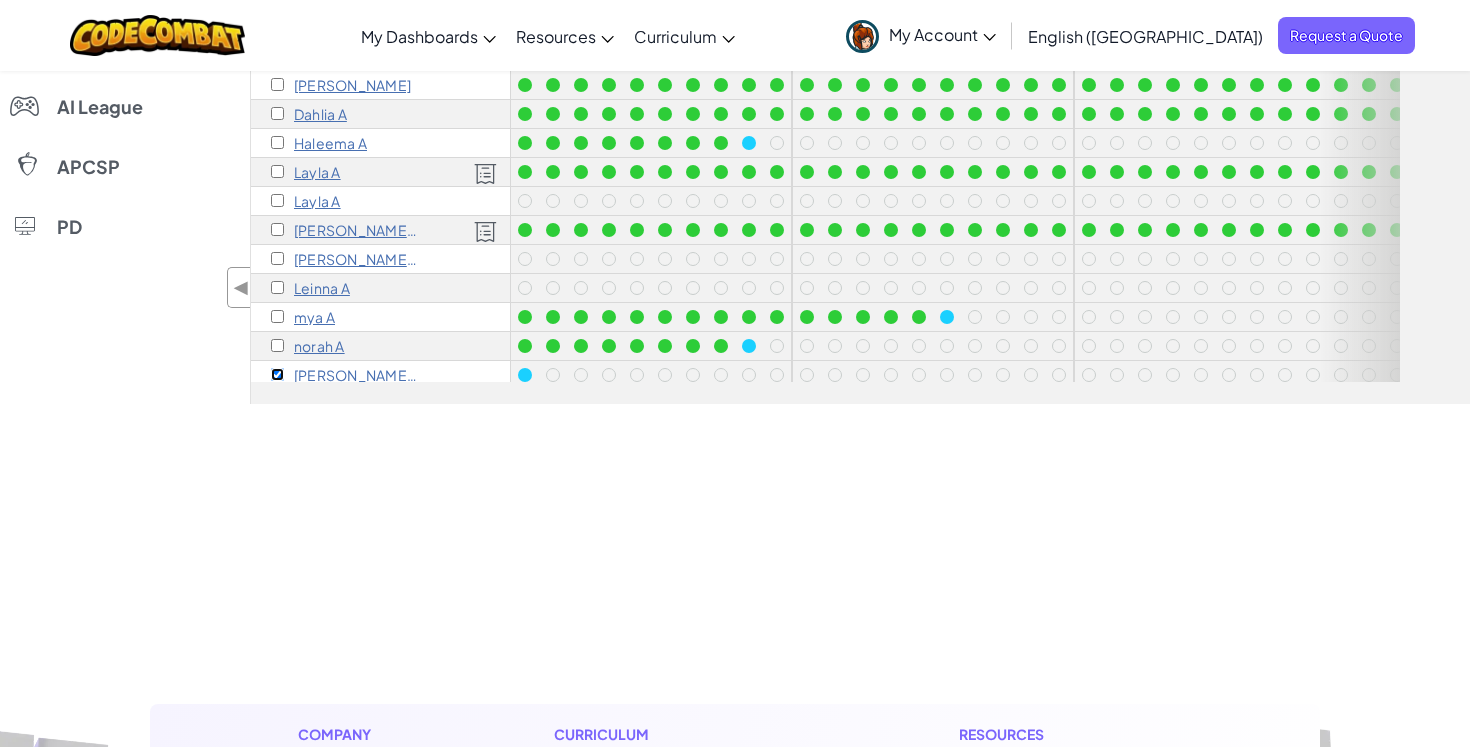 scroll, scrollTop: 0, scrollLeft: 0, axis: both 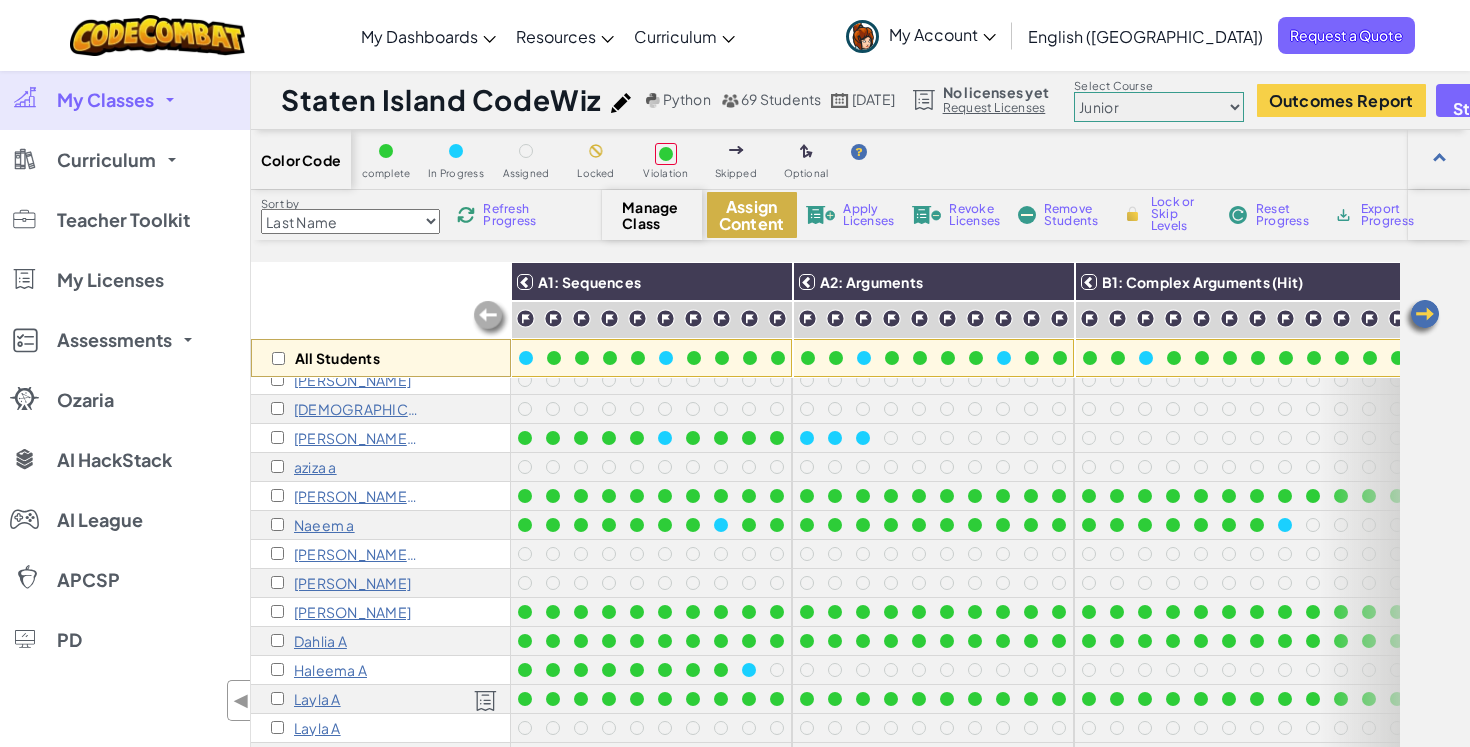 click on "Assign Content" at bounding box center [752, 215] 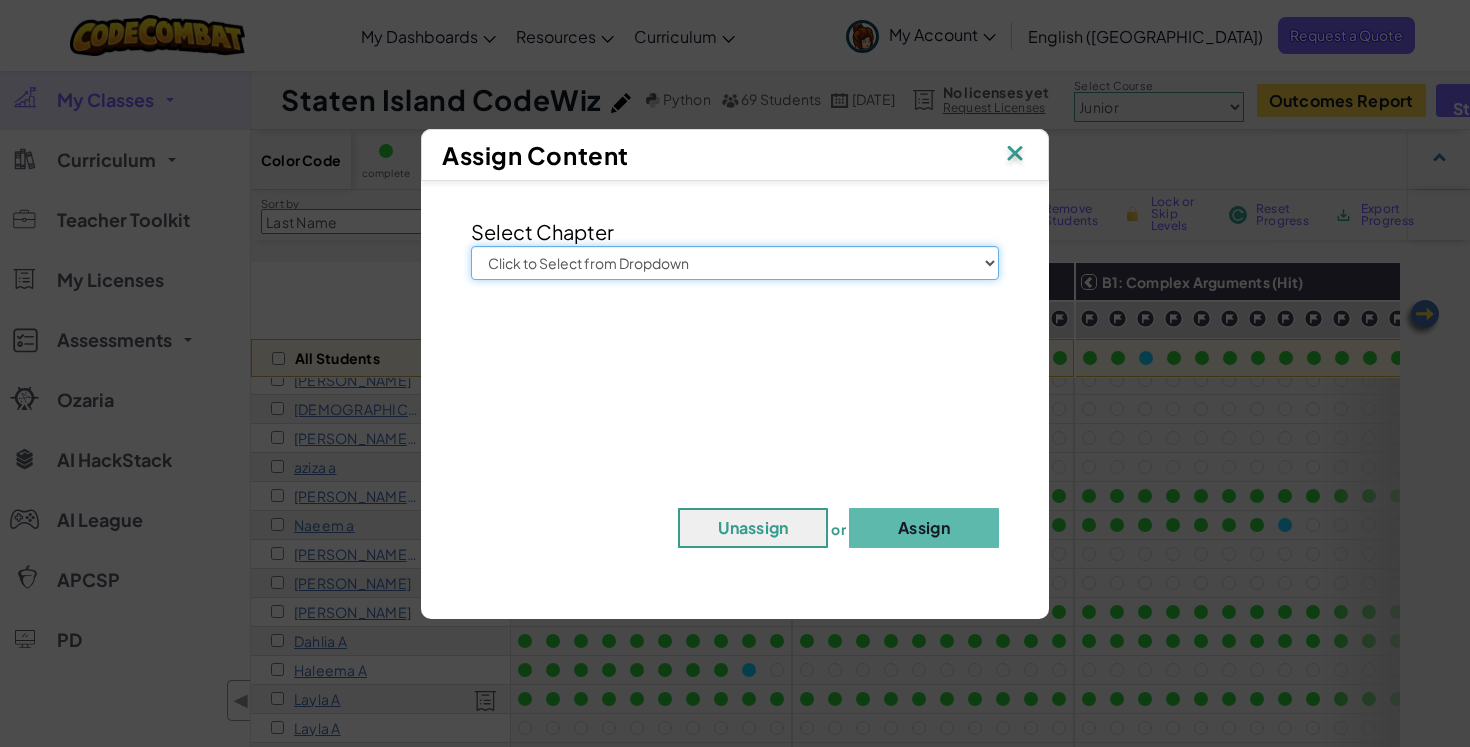click on "Click to Select from Dropdown
Junior
Introduction to Computer Science
Game Development 1
Web Development 1
Computer Science 2
Game Development 2
Web Development 2
Computer Science 3
Game Development 3
Computer Science 4
Computer Science 5
Computer Science 6
AI HackStack" at bounding box center (735, 263) 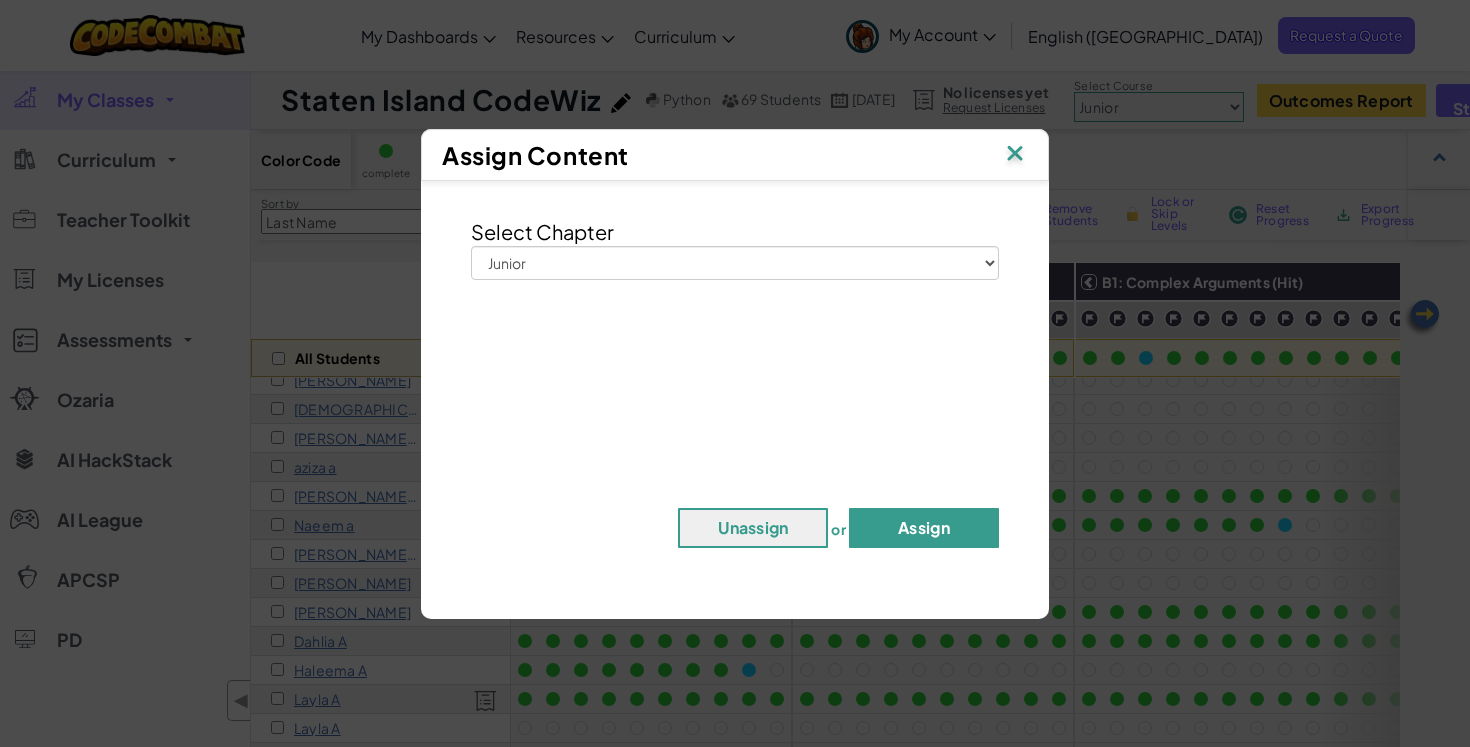 click on "Assign" at bounding box center [924, 528] 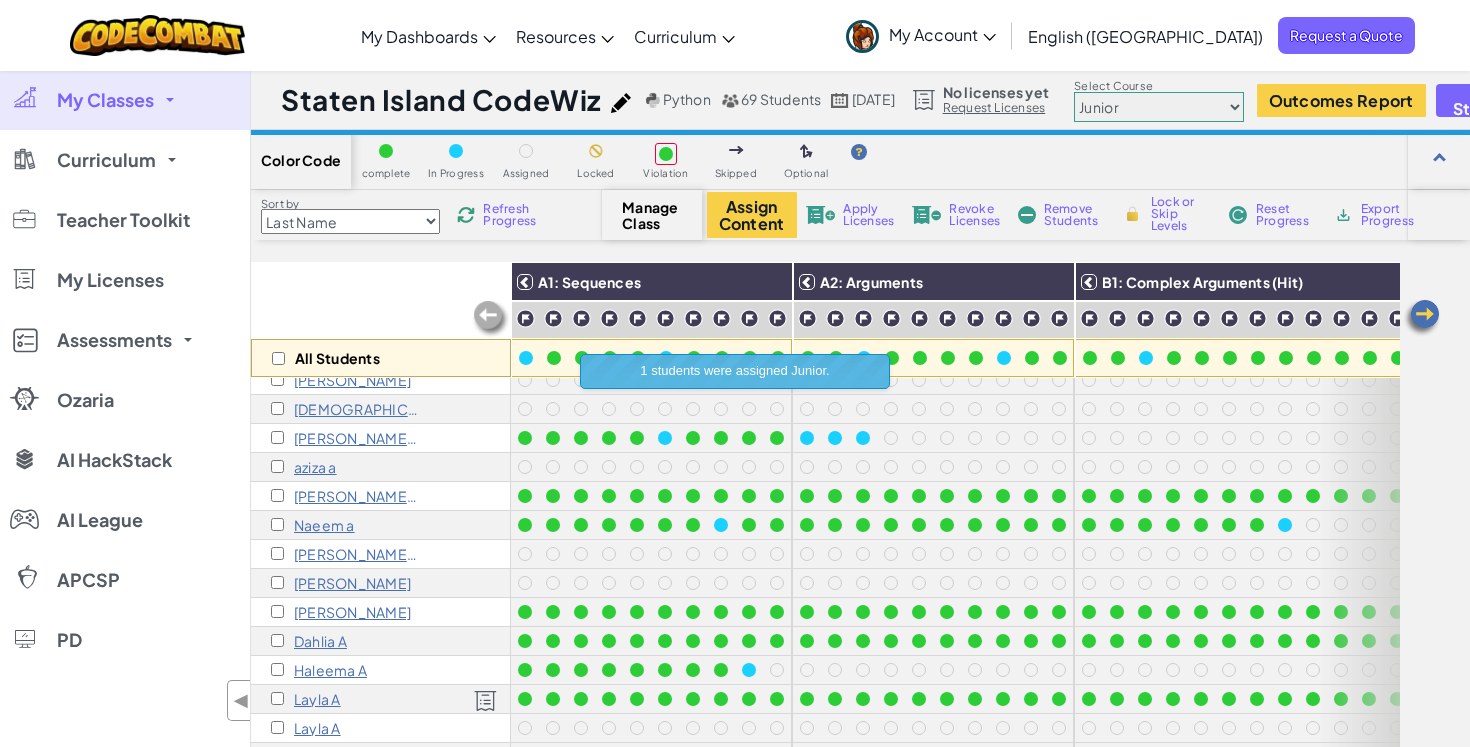 scroll, scrollTop: 1228, scrollLeft: 0, axis: vertical 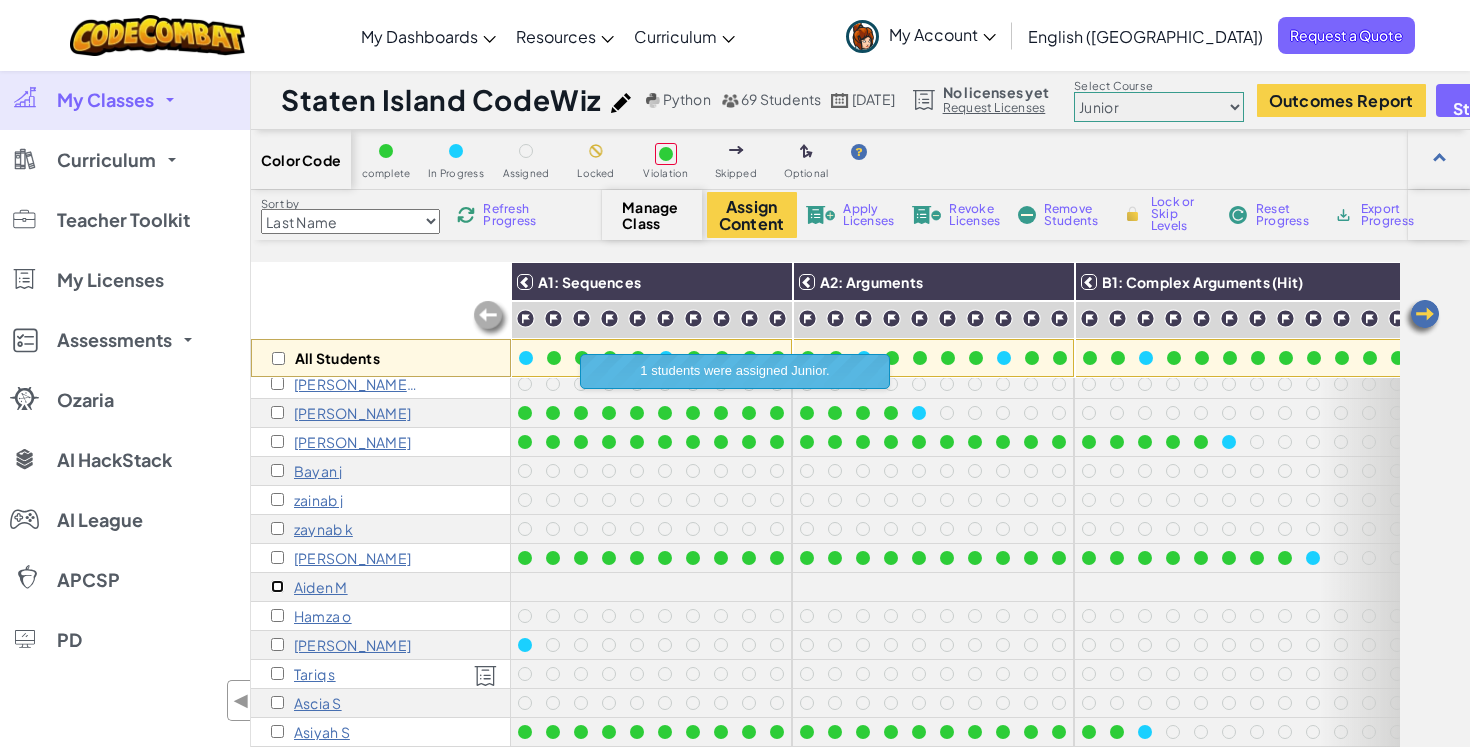 click at bounding box center [277, 586] 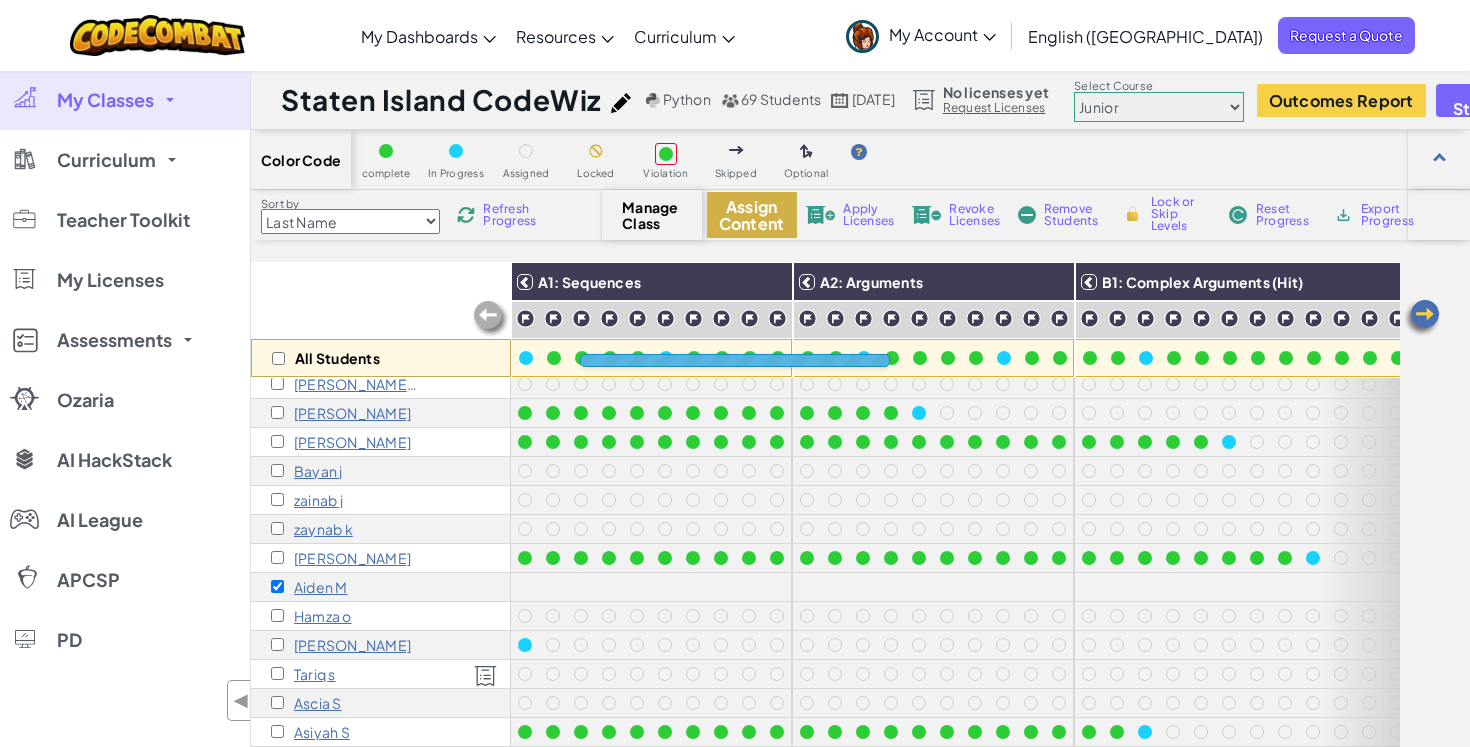 click on "Assign Content" at bounding box center [752, 215] 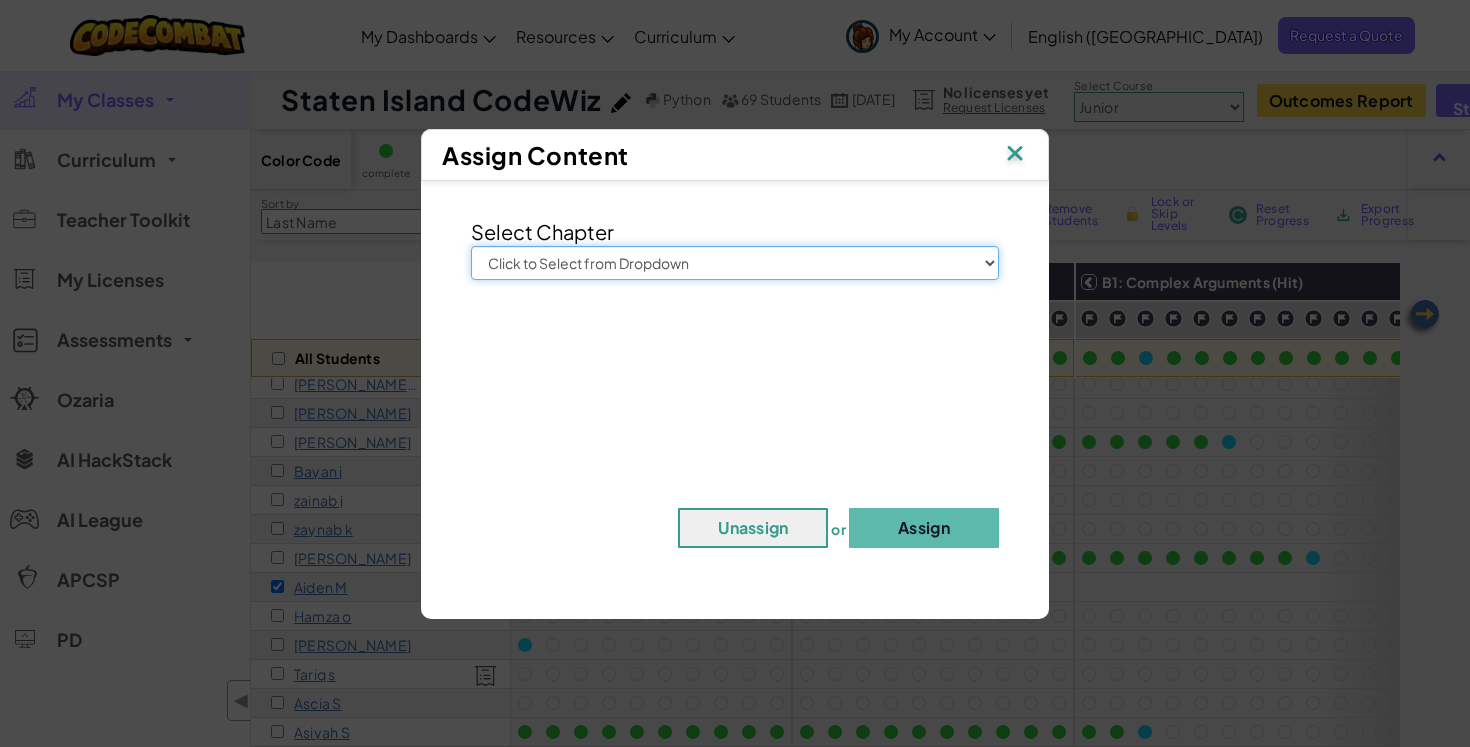 click on "Click to Select from Dropdown
Junior
Introduction to Computer Science
Game Development 1
Web Development 1
Computer Science 2
Game Development 2
Web Development 2
Computer Science 3
Game Development 3
Computer Science 4
Computer Science 5
Computer Science 6
AI HackStack" at bounding box center [735, 263] 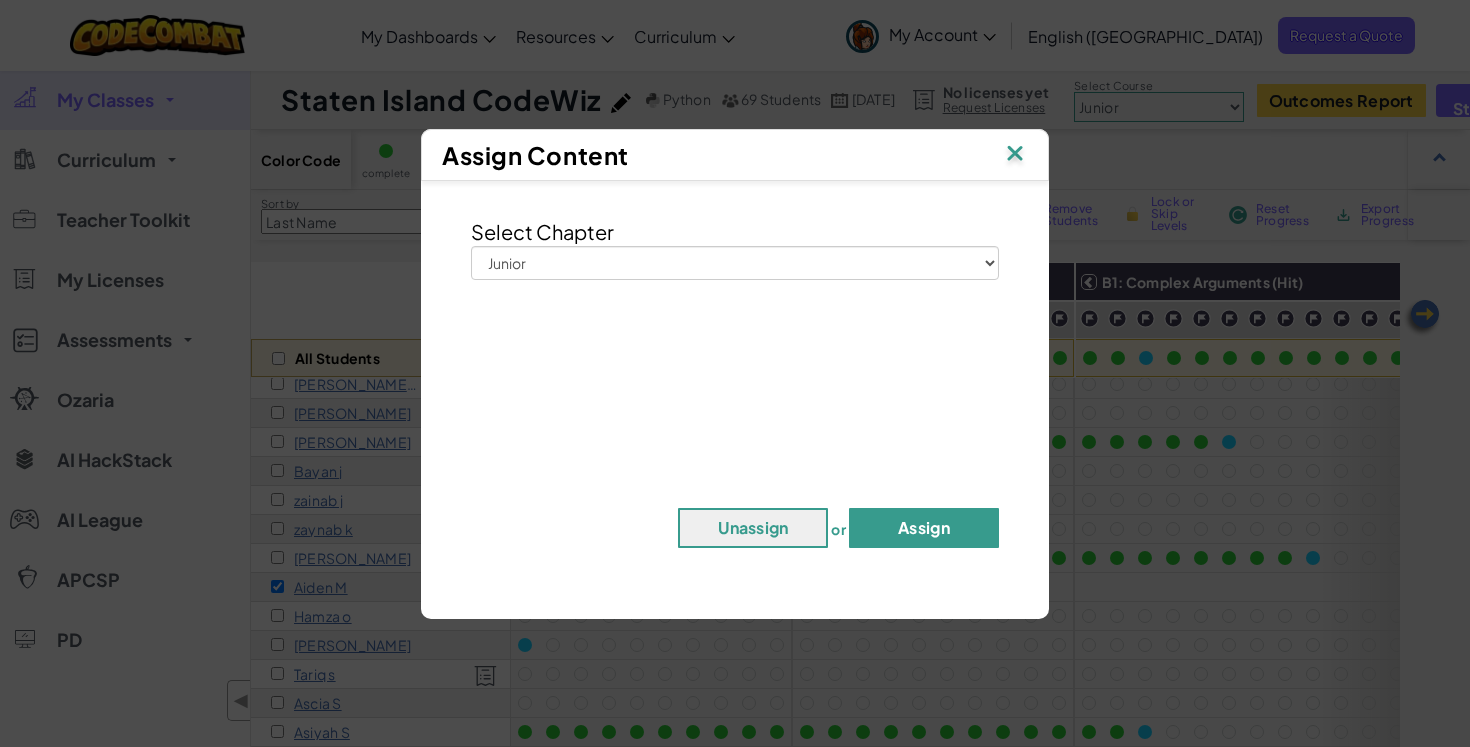 click on "Assign" at bounding box center (924, 528) 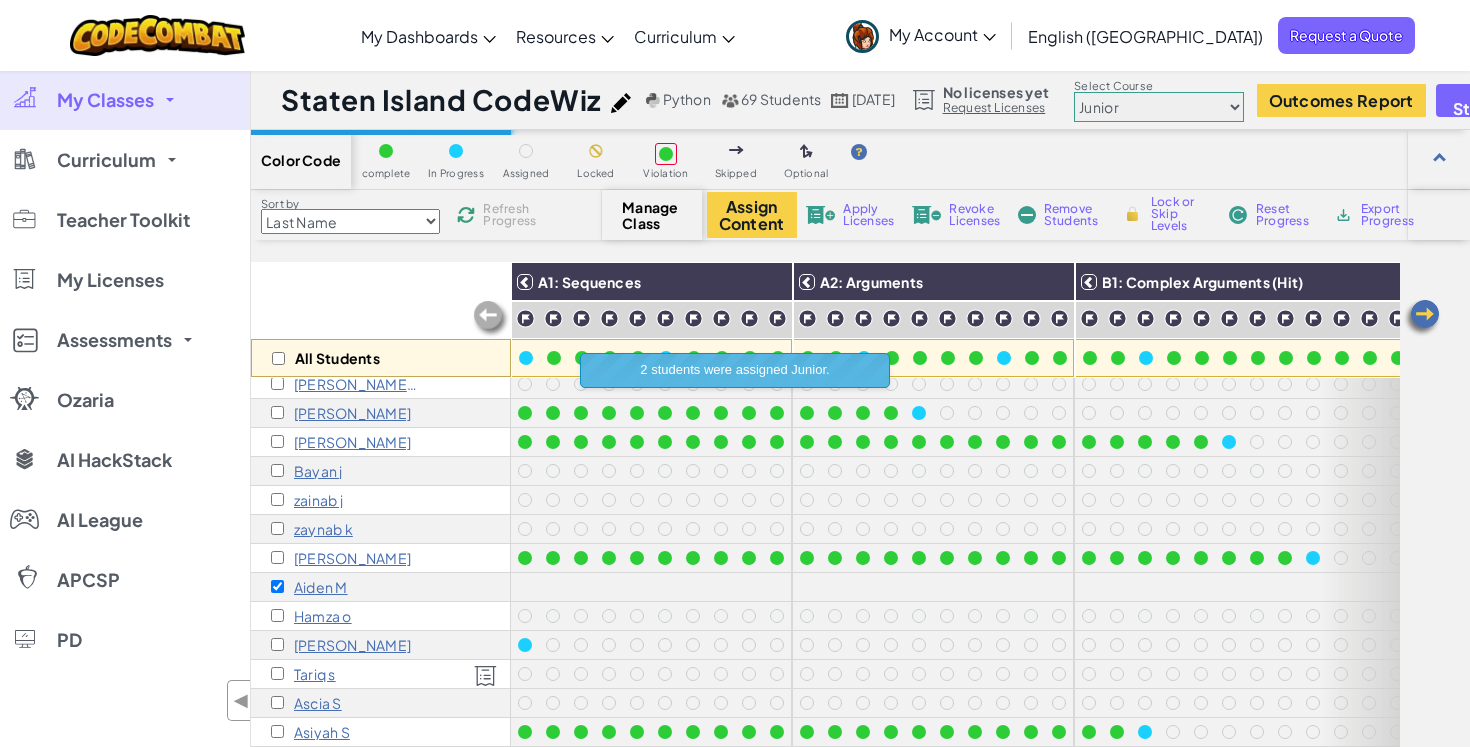 scroll, scrollTop: 74, scrollLeft: 0, axis: vertical 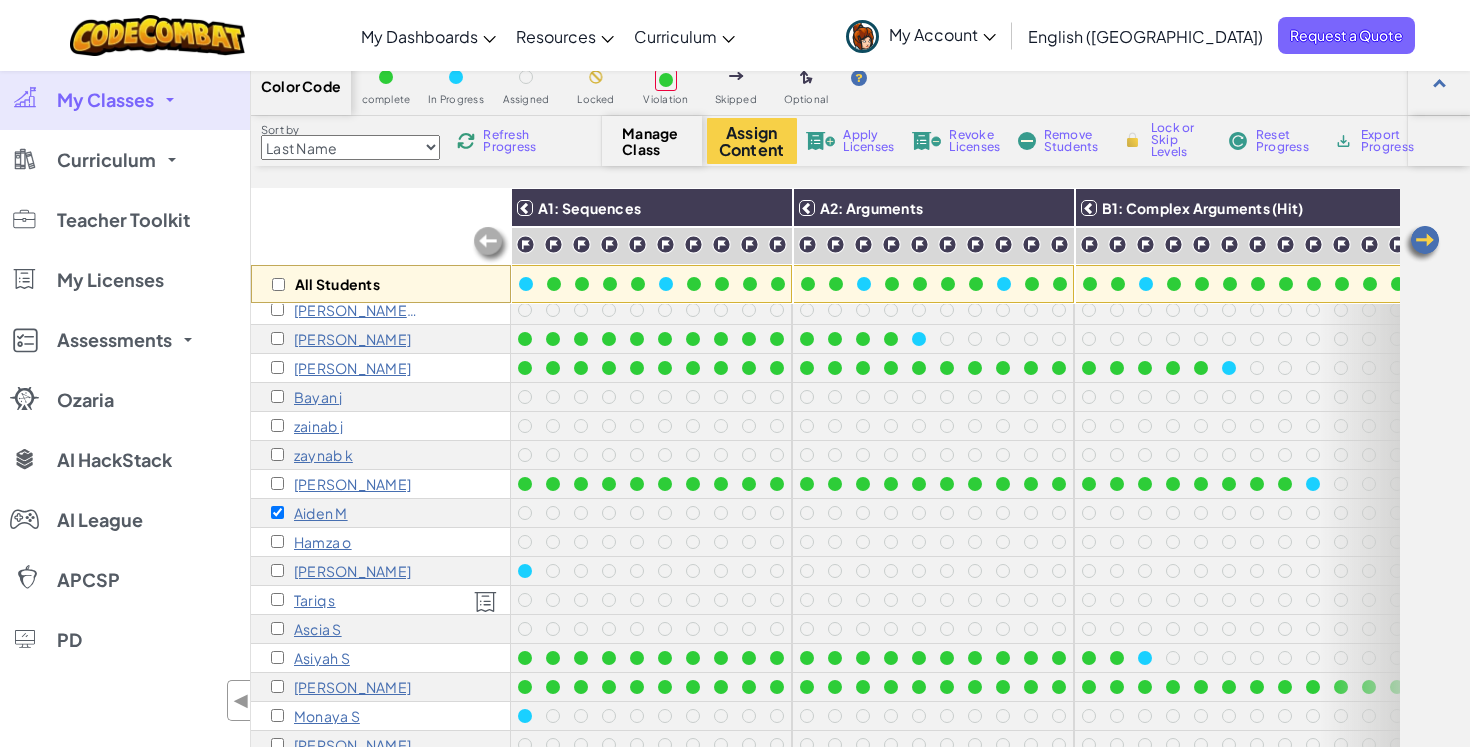 click on "Ascia S" at bounding box center [306, 629] 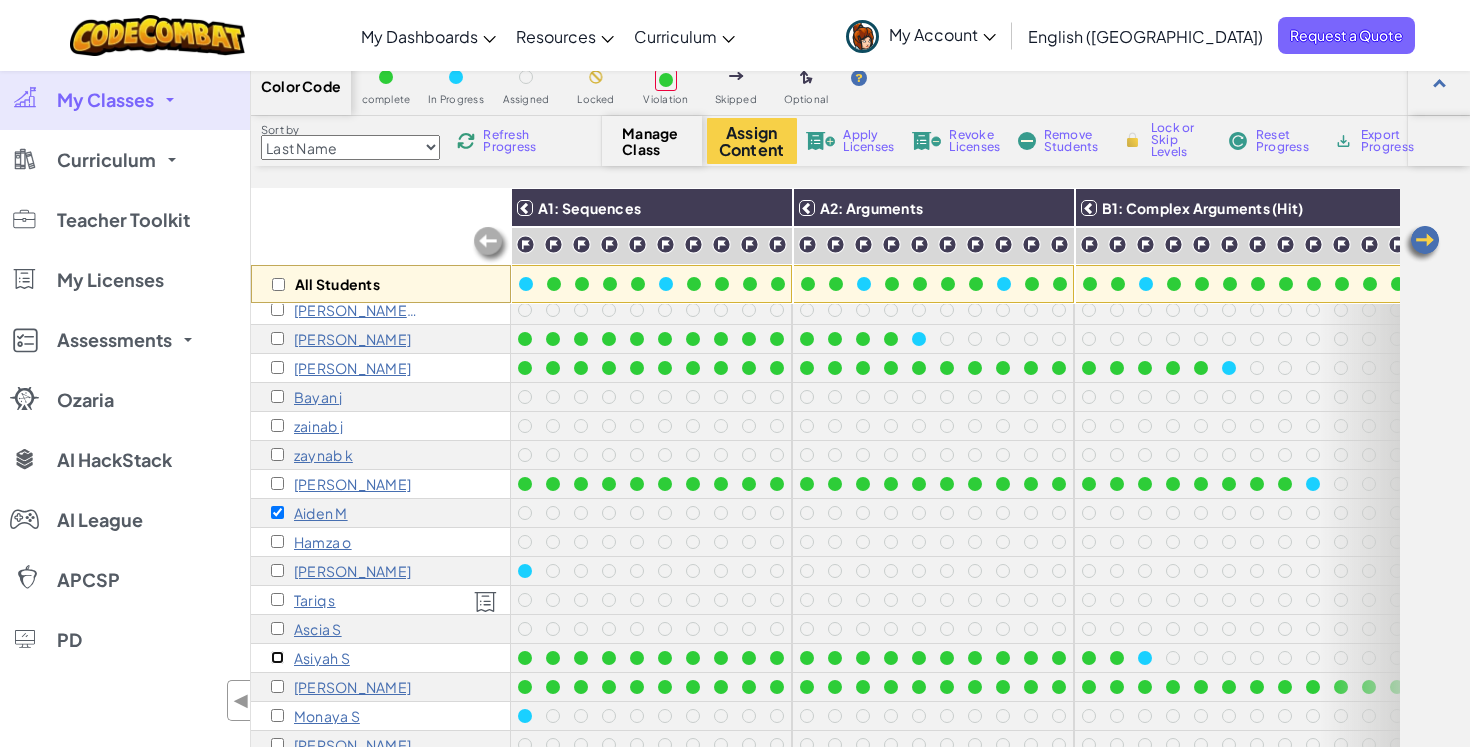 click at bounding box center [277, 657] 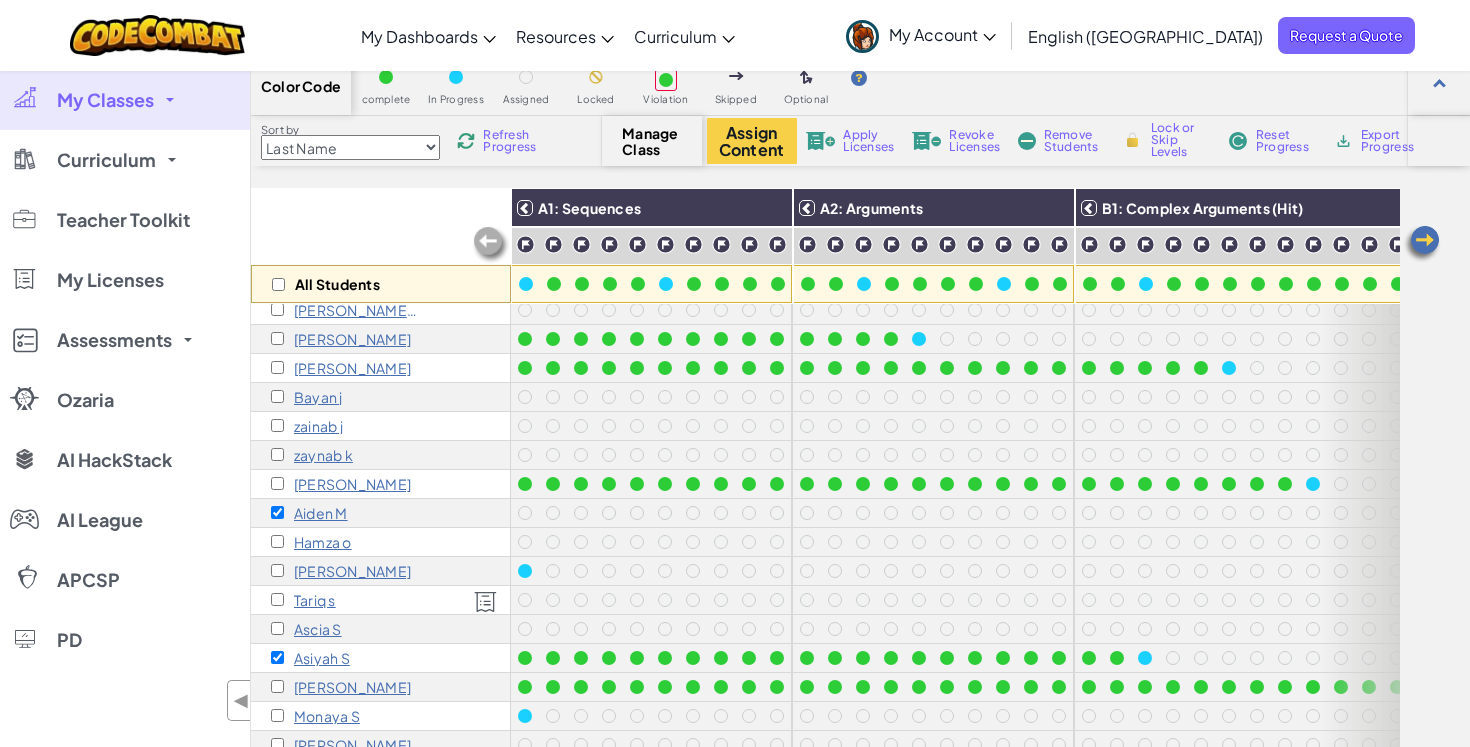 click on "Asiyah S" at bounding box center [310, 658] 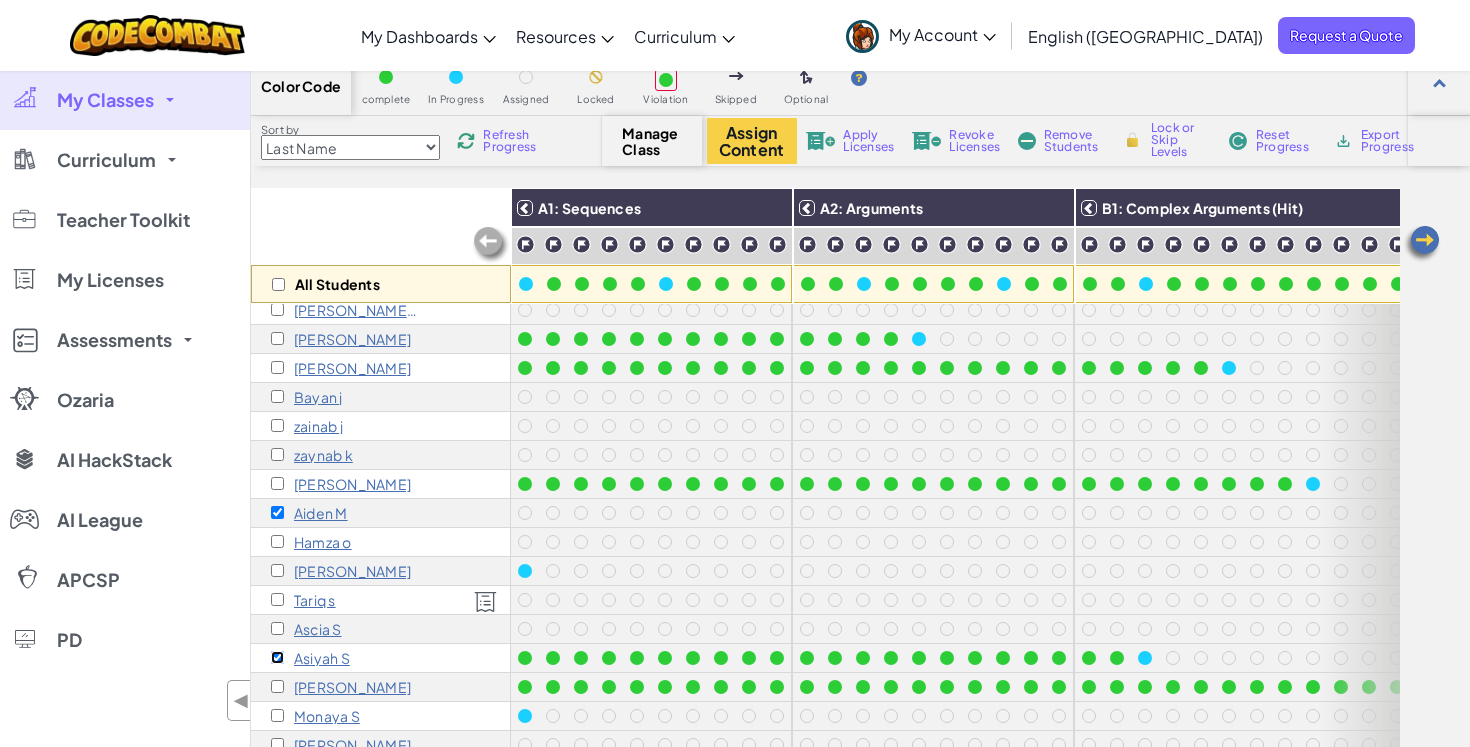 click at bounding box center [277, 657] 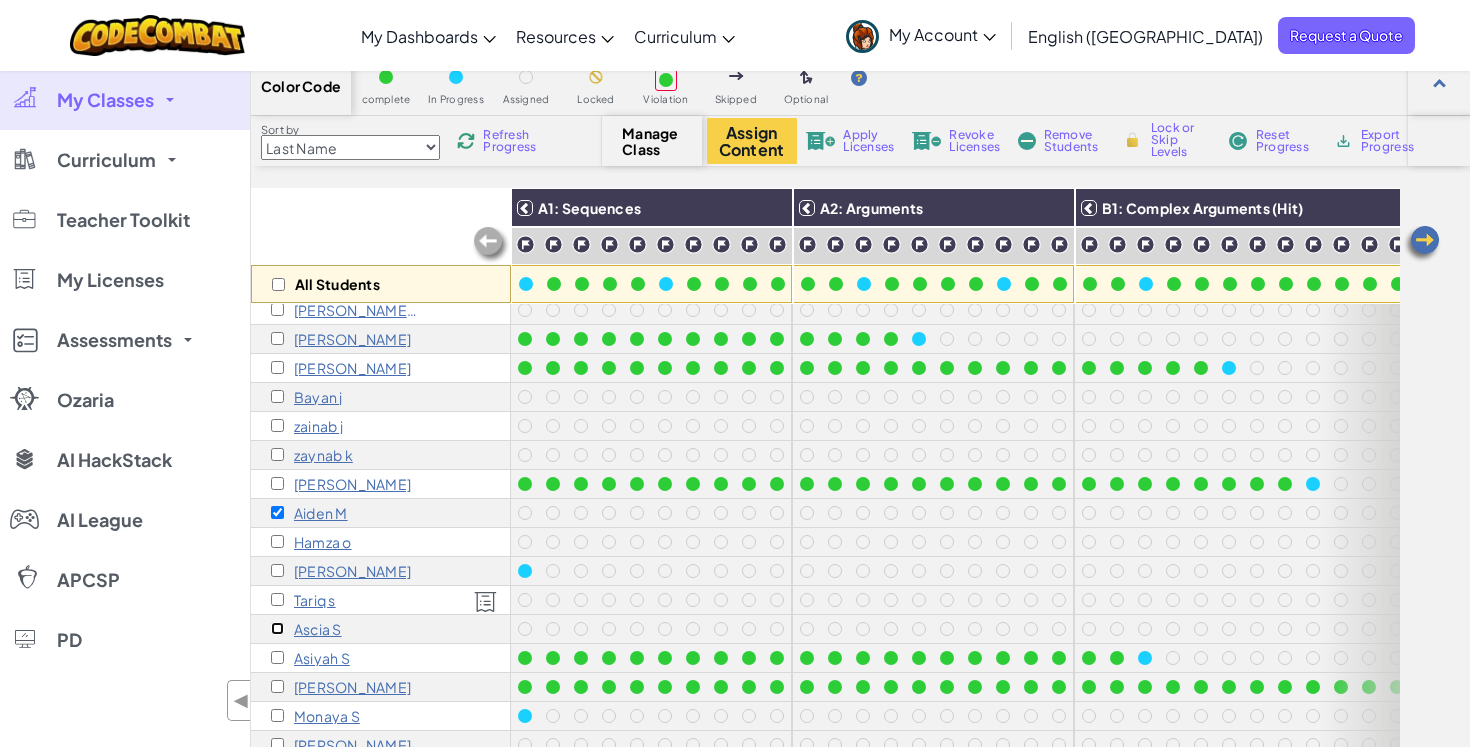 click at bounding box center (277, 628) 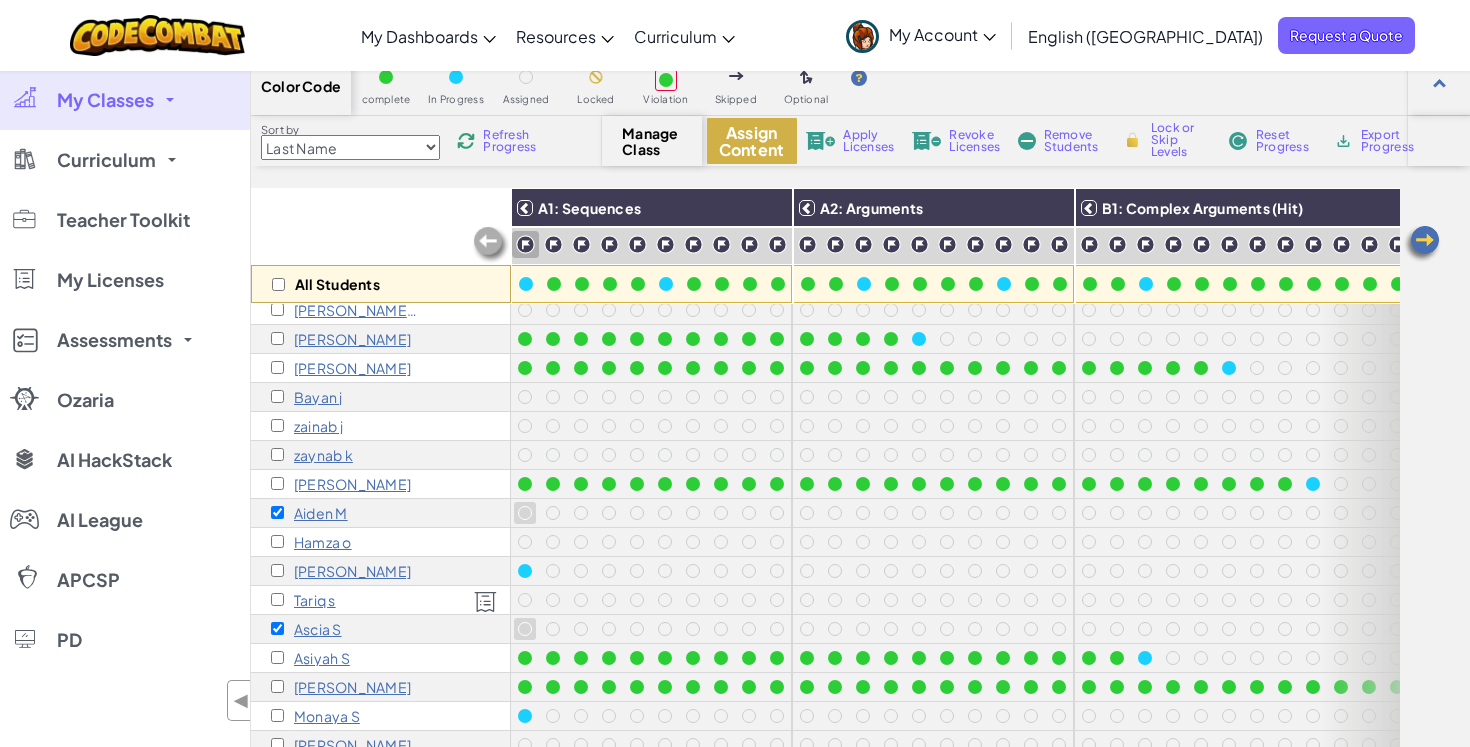 click on "Assign Content" at bounding box center [752, 141] 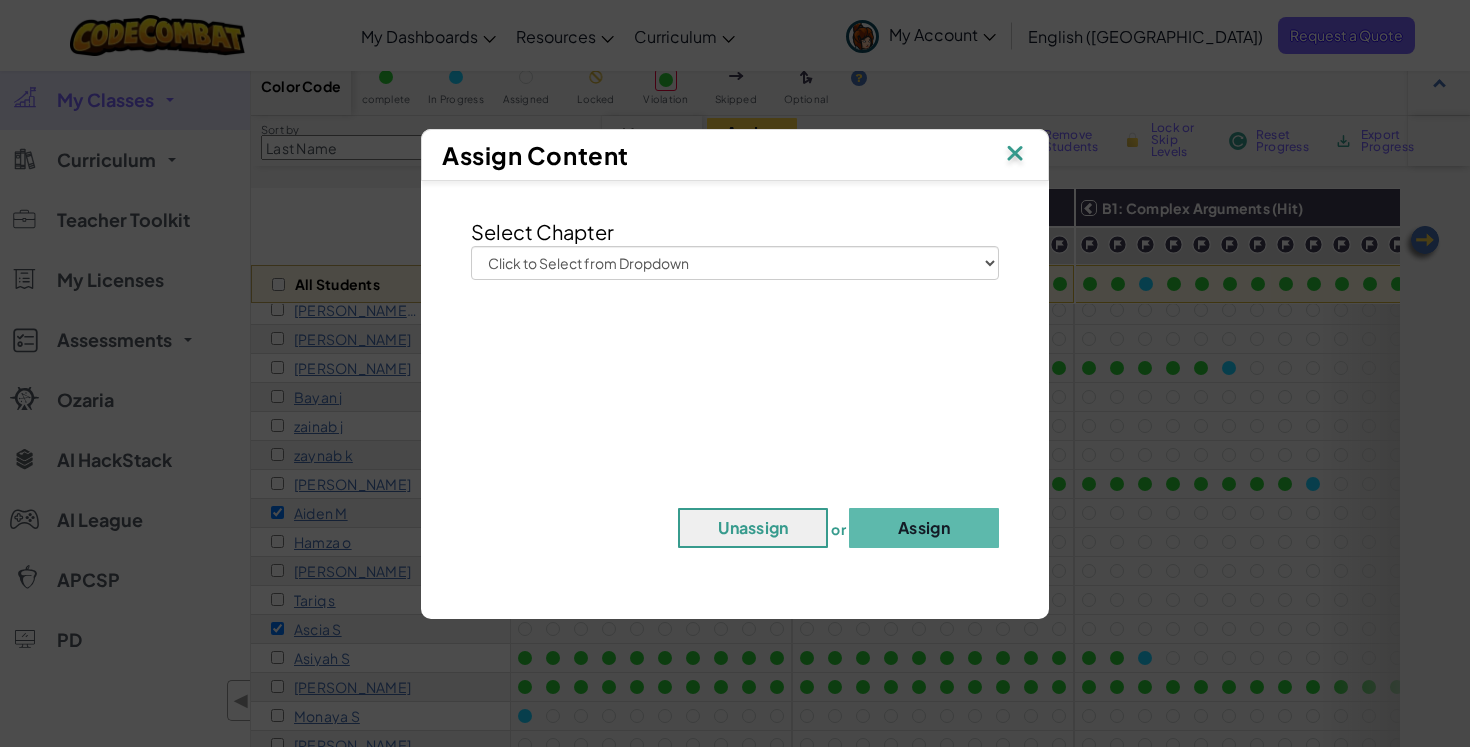 click at bounding box center [1015, 155] 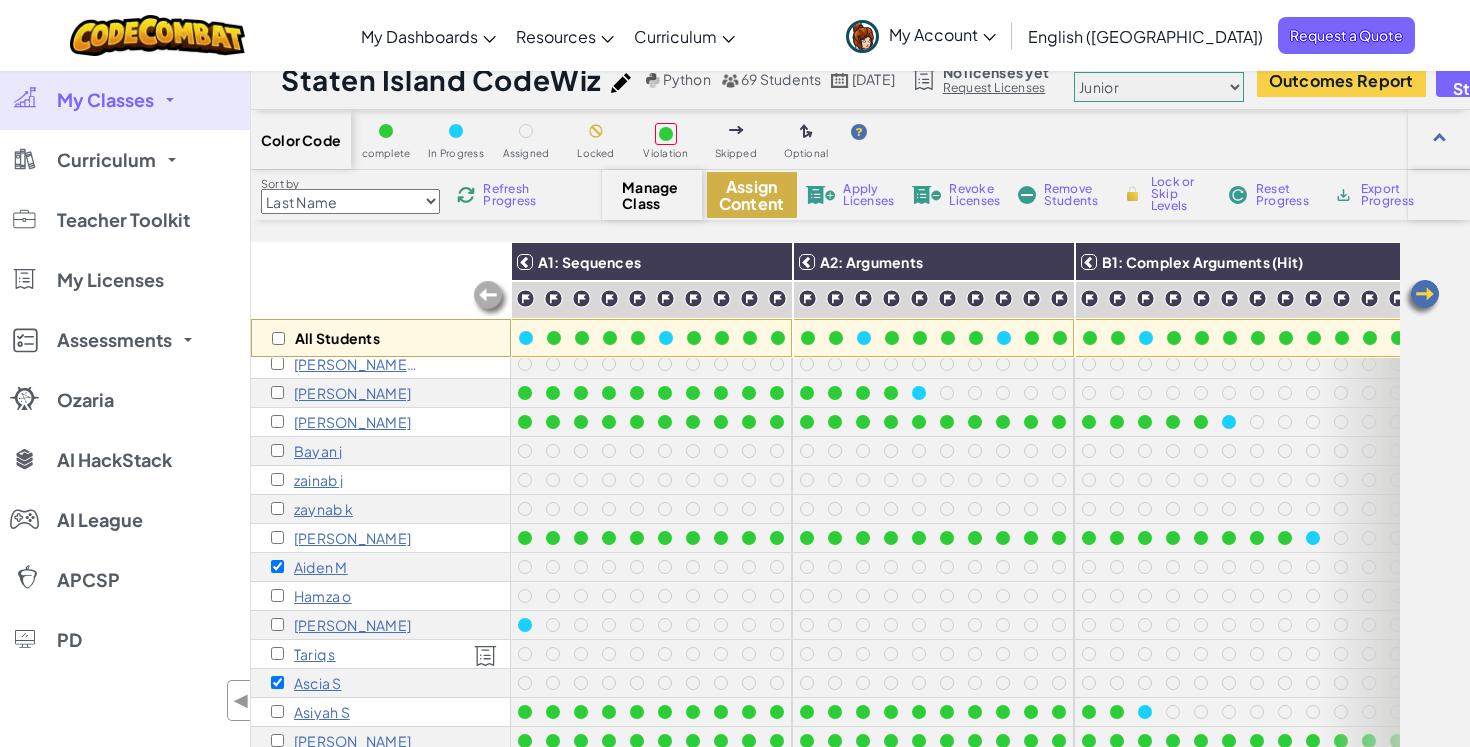 scroll, scrollTop: 0, scrollLeft: 0, axis: both 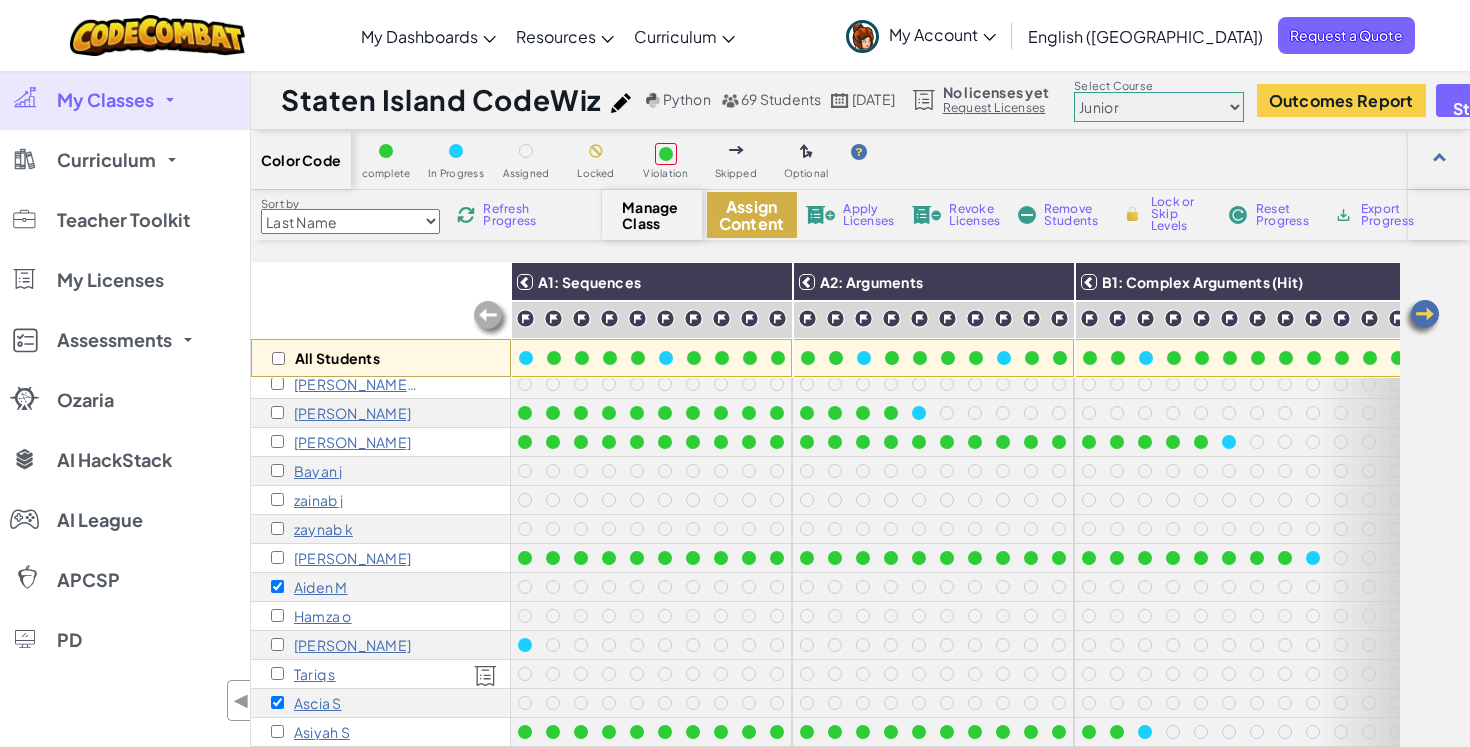 click on "Assign Content" at bounding box center (752, 215) 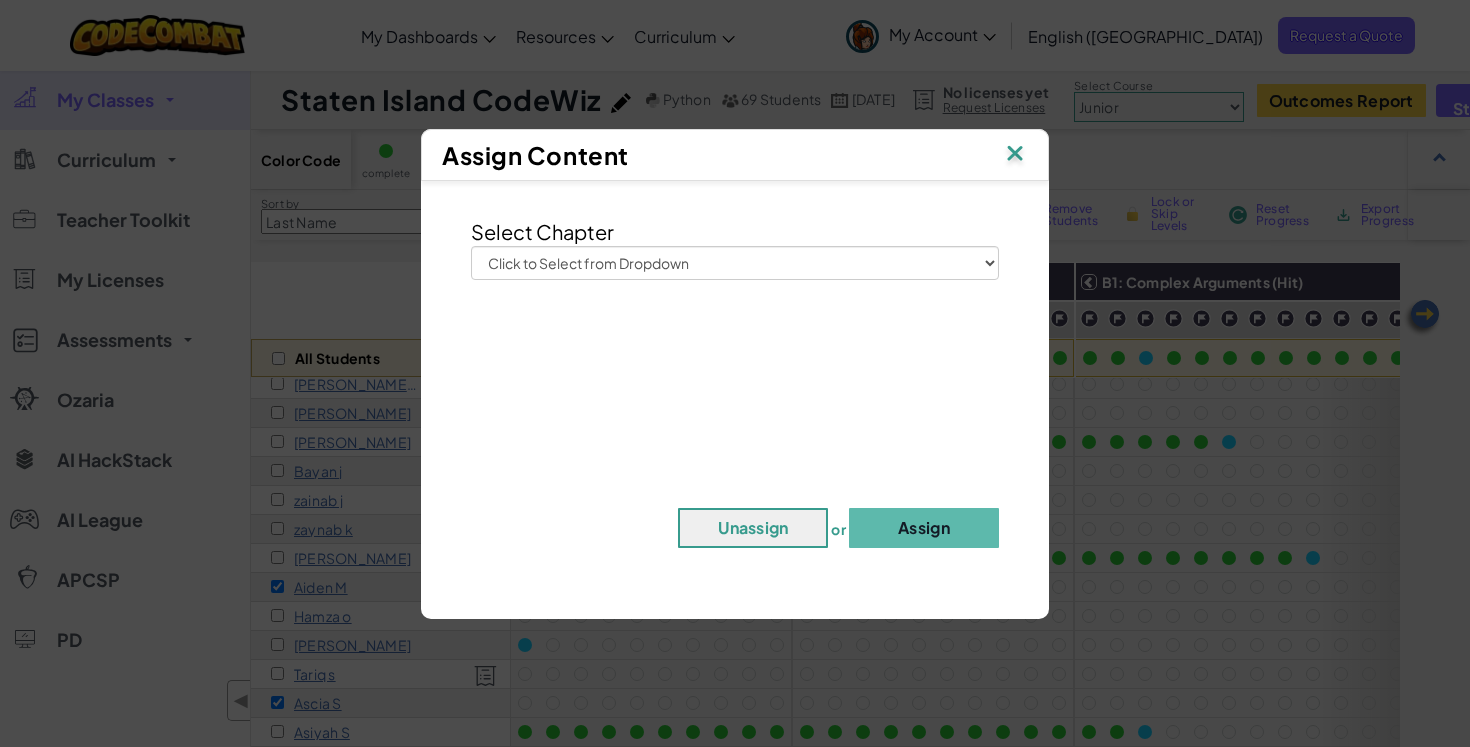 click on "Select Chapter
Click to Select from Dropdown
Junior
Introduction to Computer Science
Game Development 1
Web Development 1
Computer Science 2
Game Development 2
Web Development 2
Computer Science 3
Game Development 3
Computer Science 4
Computer Science 5
Computer Science 6
AI HackStack
Unassign
or
Assign" at bounding box center (735, 390) 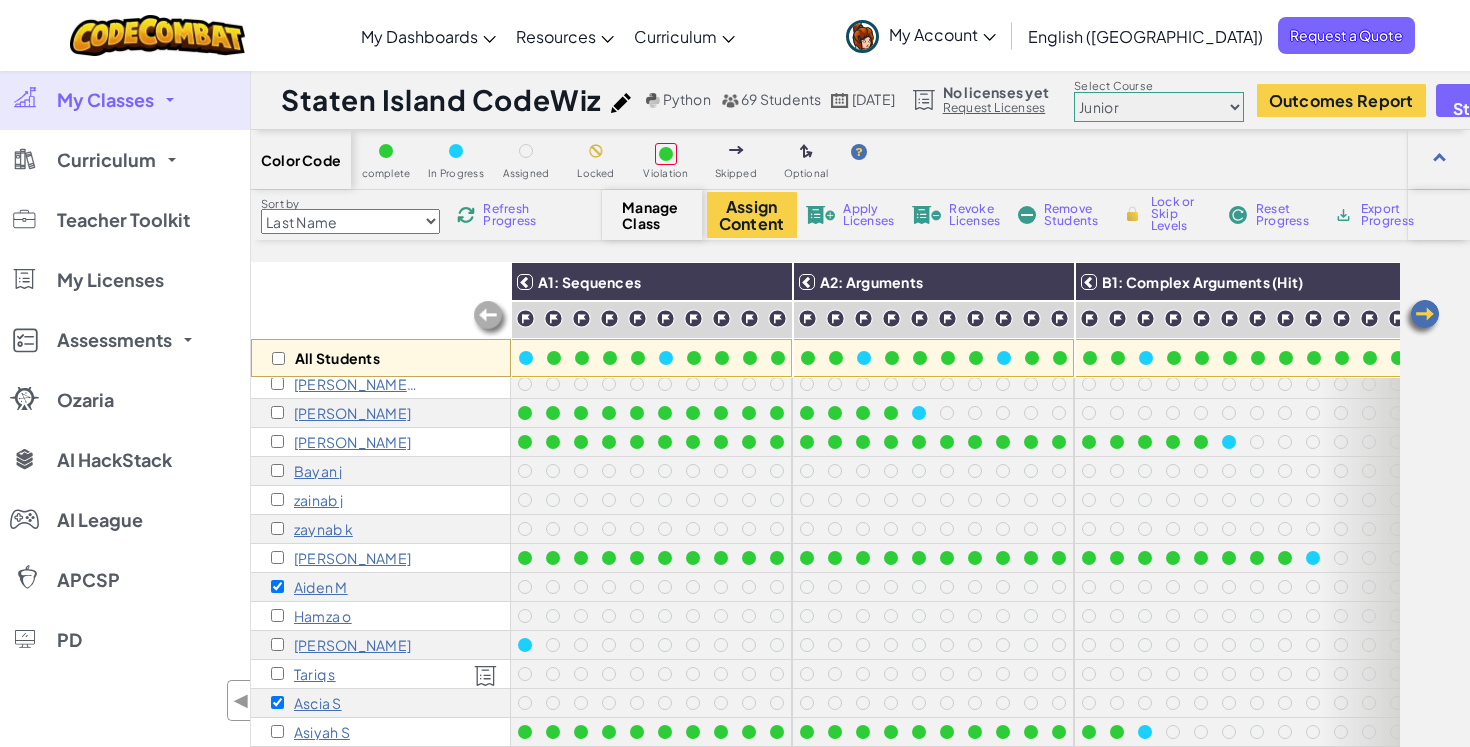 click on "Manage Class" at bounding box center [651, 215] 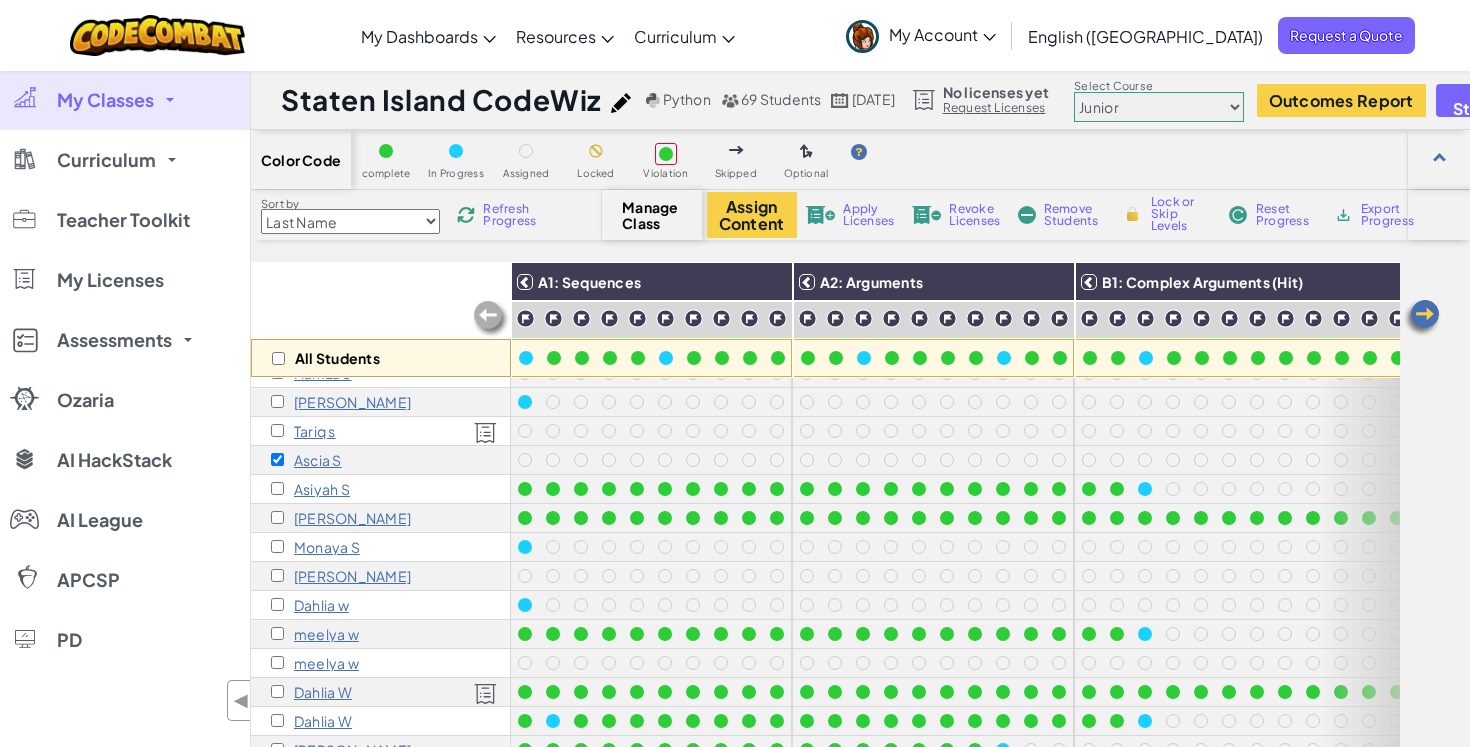 scroll, scrollTop: 1293, scrollLeft: 0, axis: vertical 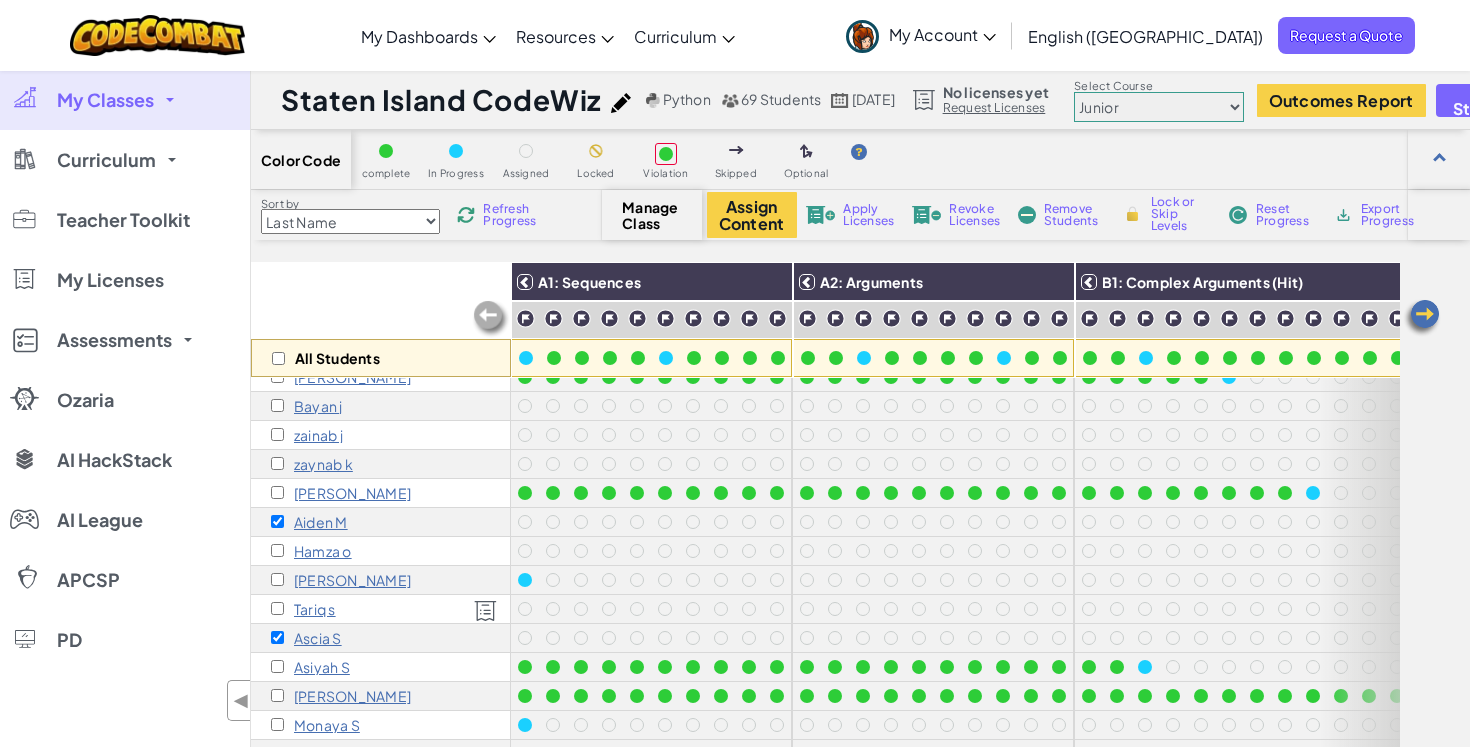 click on "Junior
Introduction to Computer Science
Game Development 1
Web Development 1
Computer Science 2
Game Development 2
Web Development 2
Computer Science 3
Game Development 3
Computer Science 4
Computer Science 5
Computer Science 6
AI HackStack" at bounding box center (1159, 107) 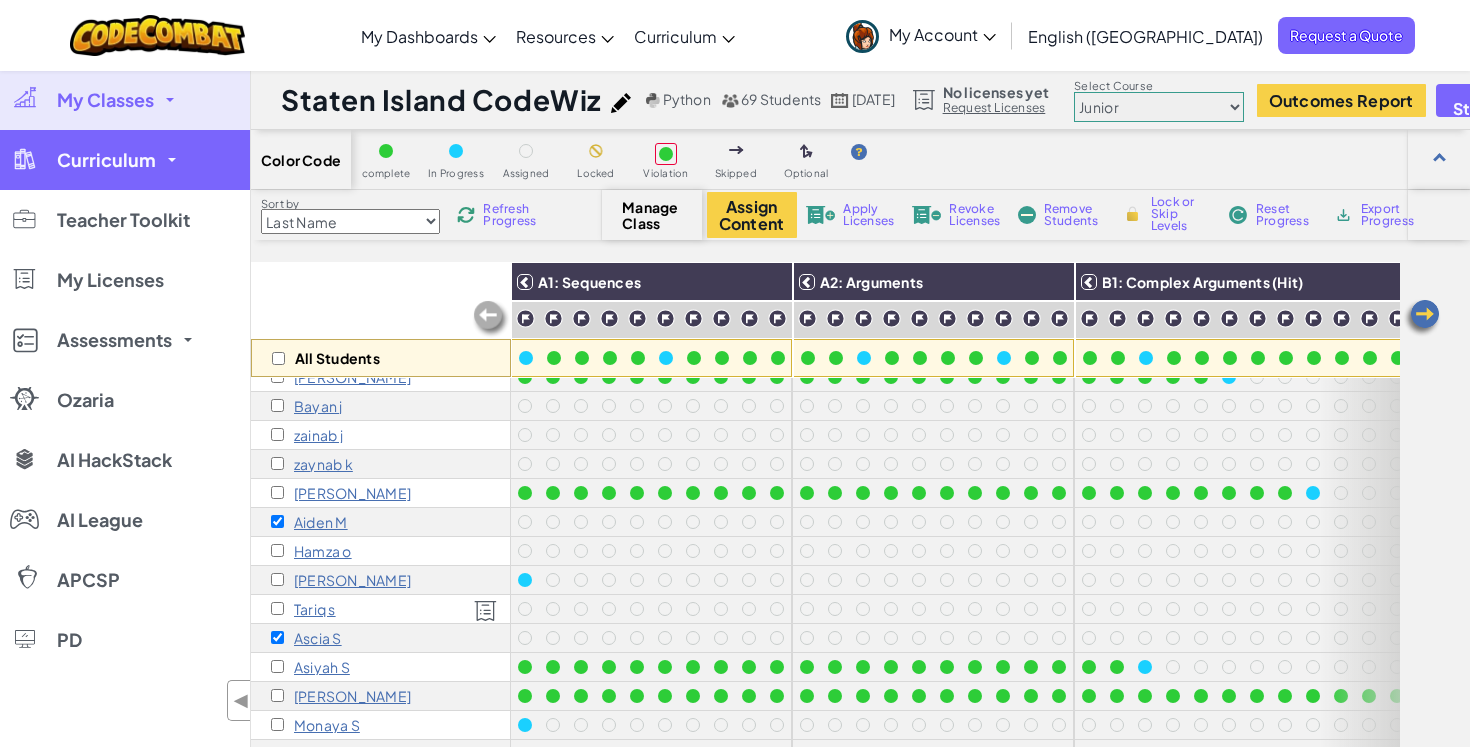 click on "Curriculum" at bounding box center (125, 160) 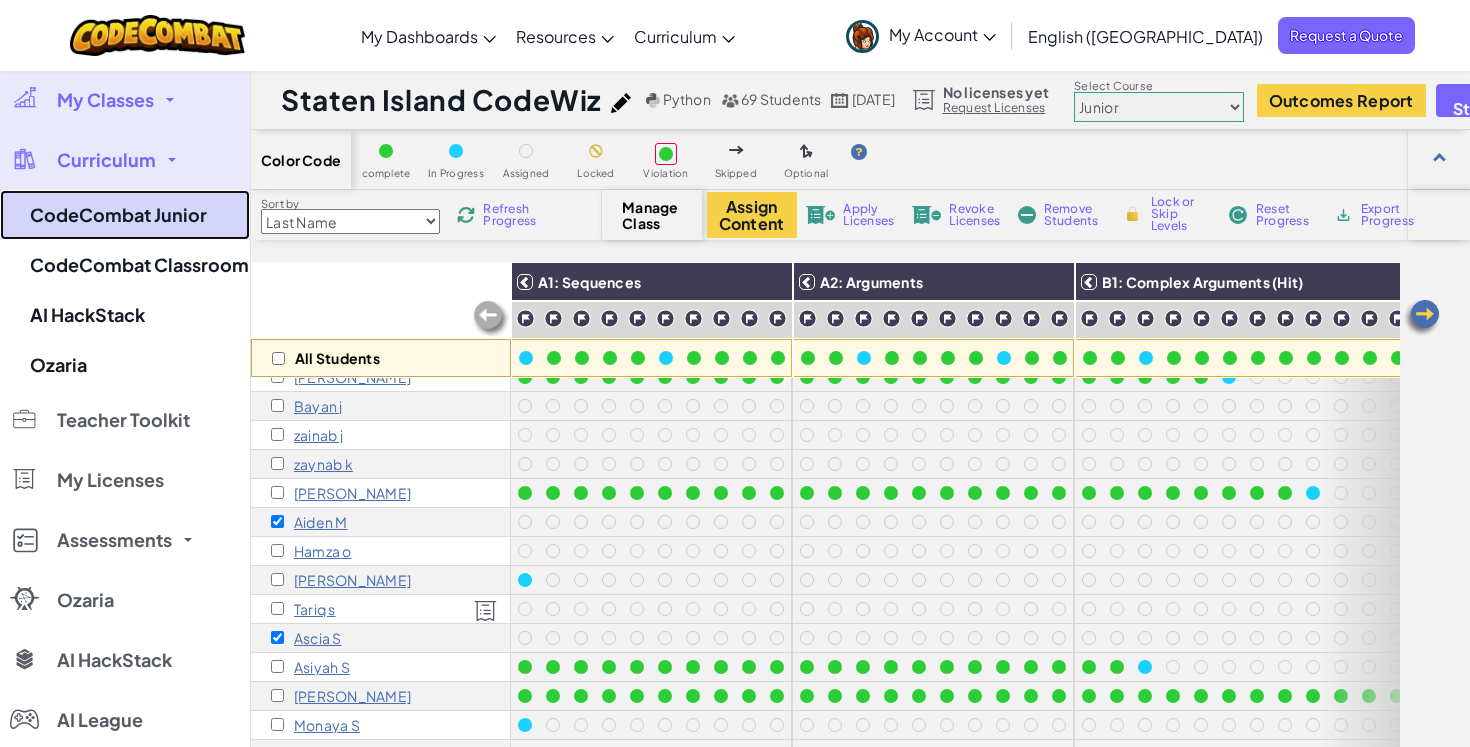 click on "CodeCombat Junior" at bounding box center (125, 215) 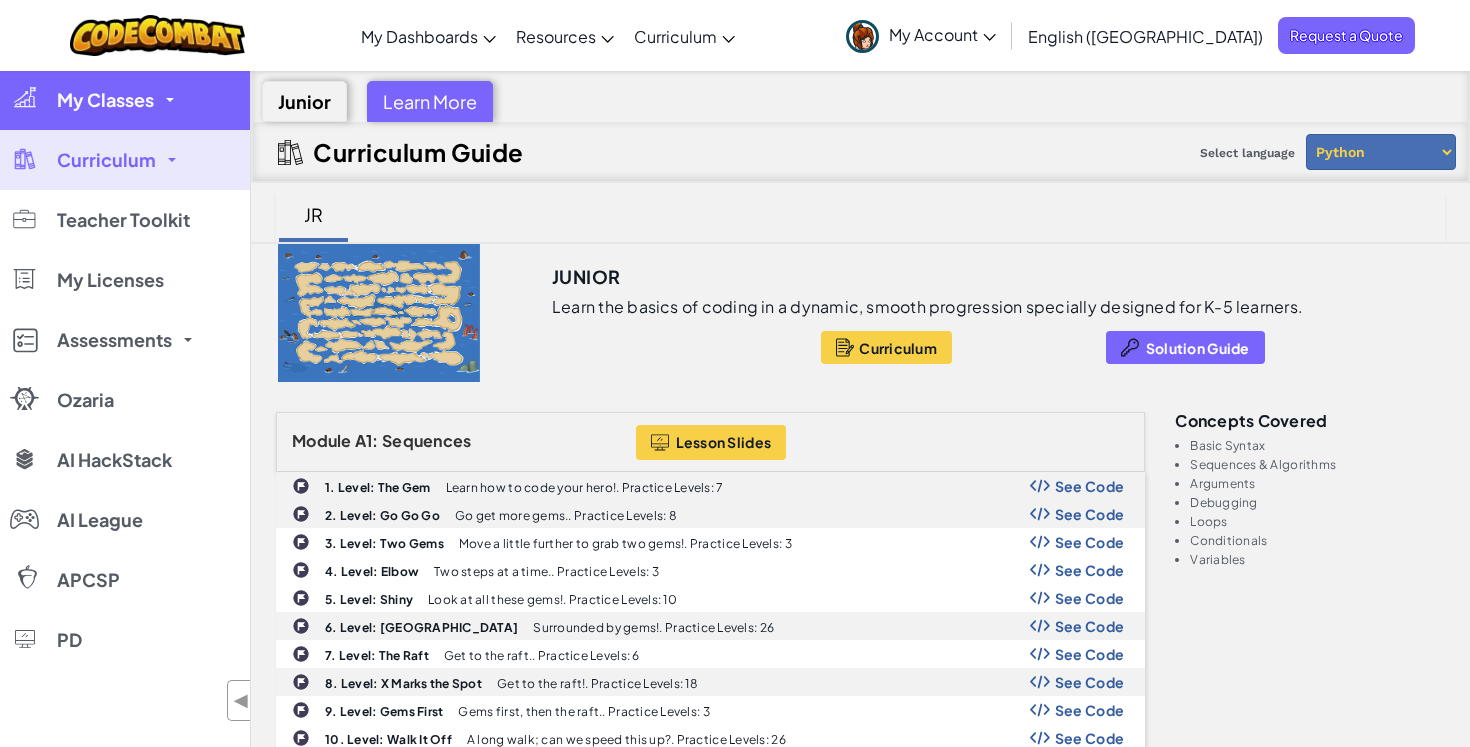 click on "My Classes" at bounding box center [125, 100] 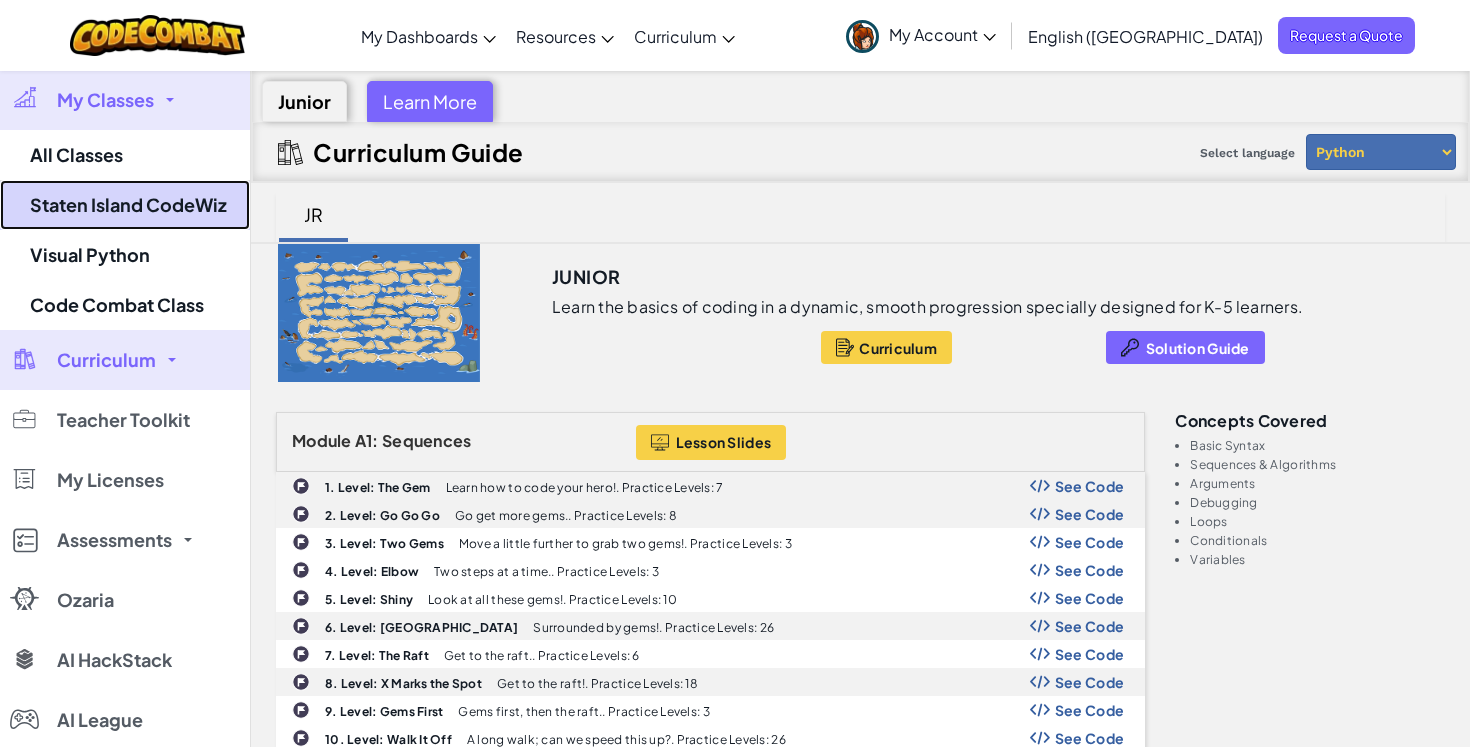 click on "Staten Island CodeWiz" at bounding box center [125, 205] 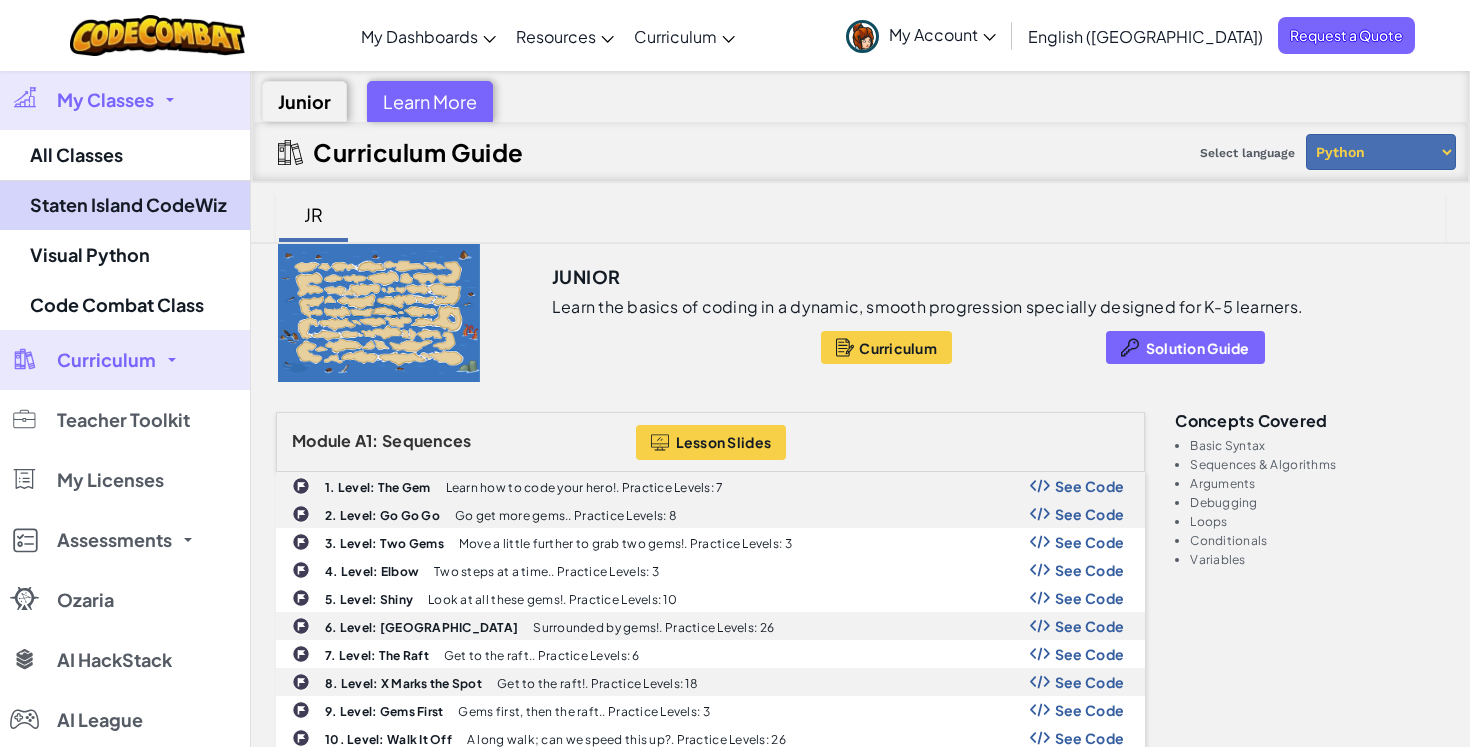 click on "Curriculum" at bounding box center [106, 360] 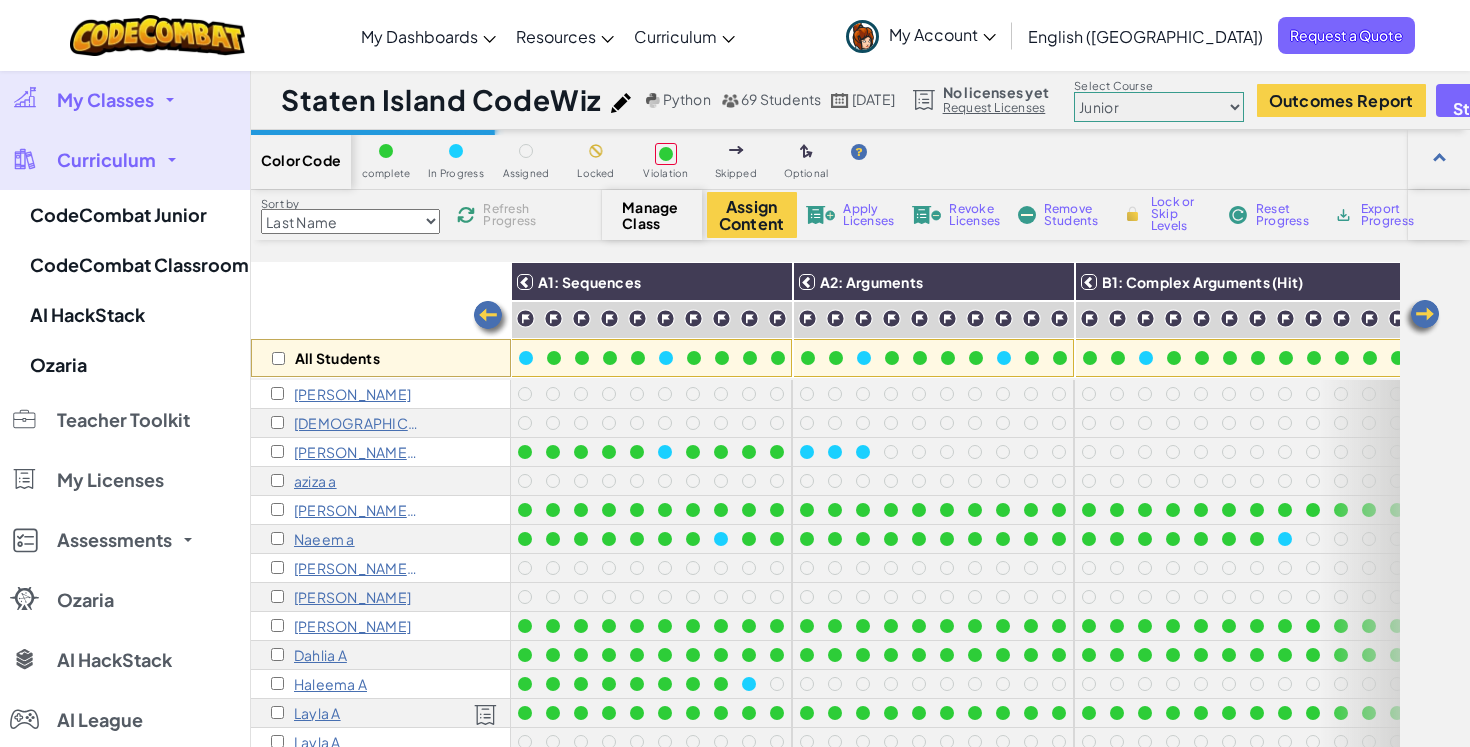 click on "Curriculum" at bounding box center [125, 160] 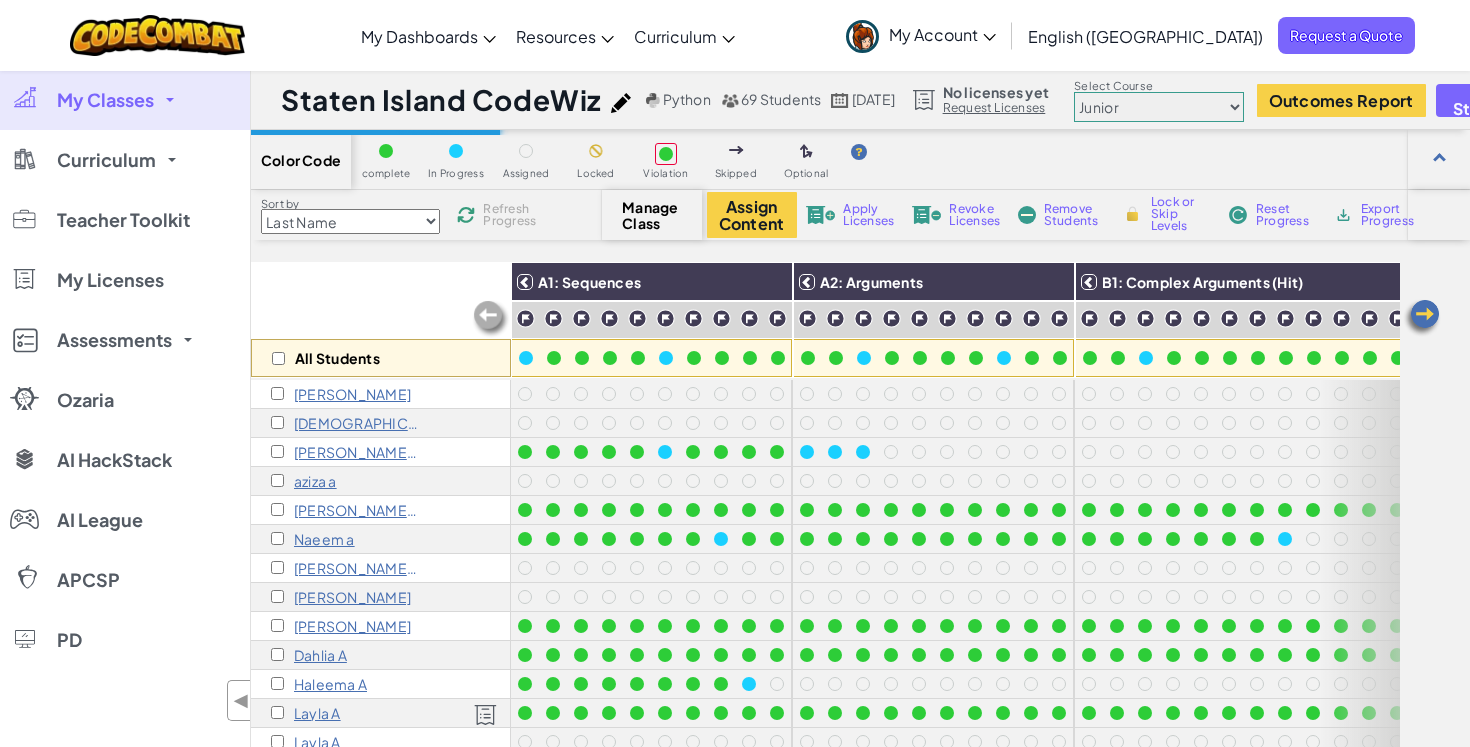 click on "My Classes" at bounding box center (125, 100) 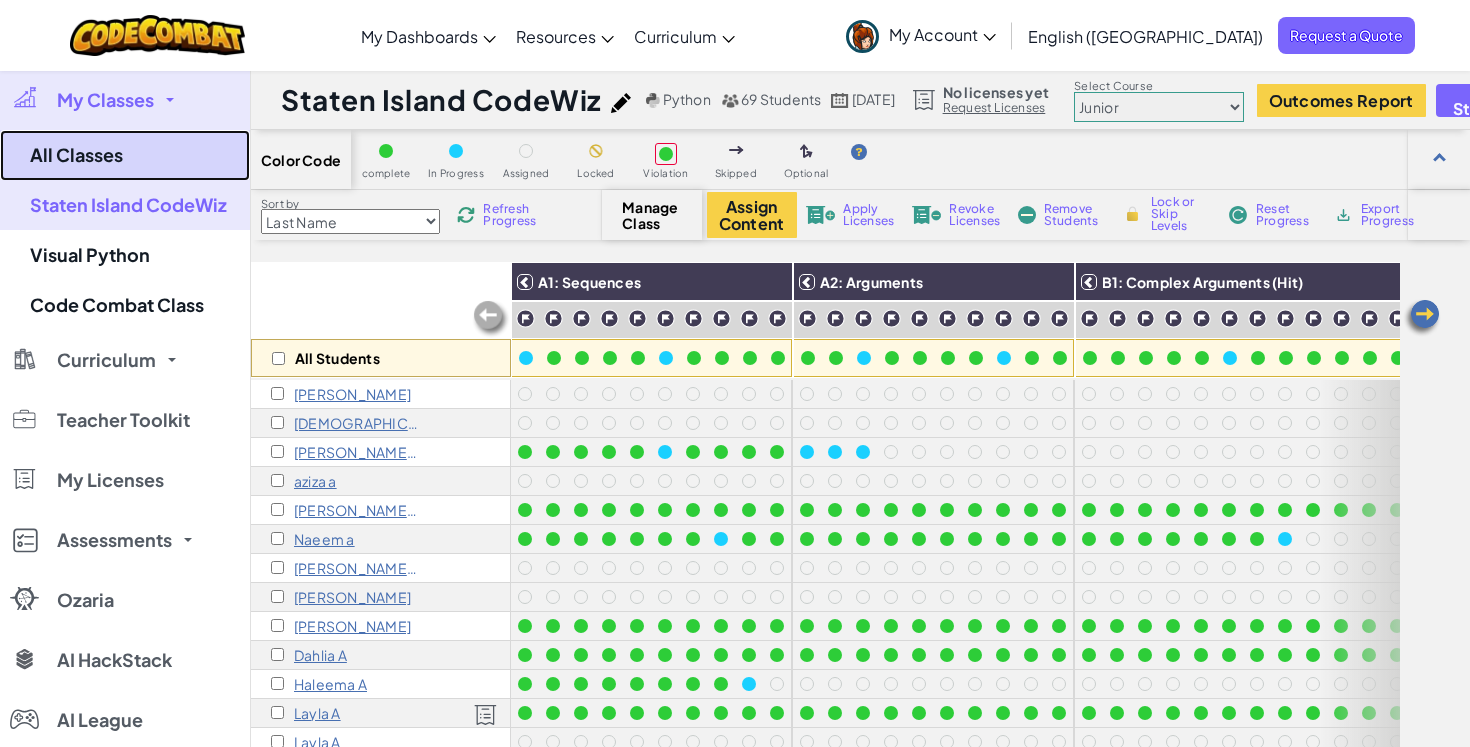 click on "All Classes" at bounding box center [125, 155] 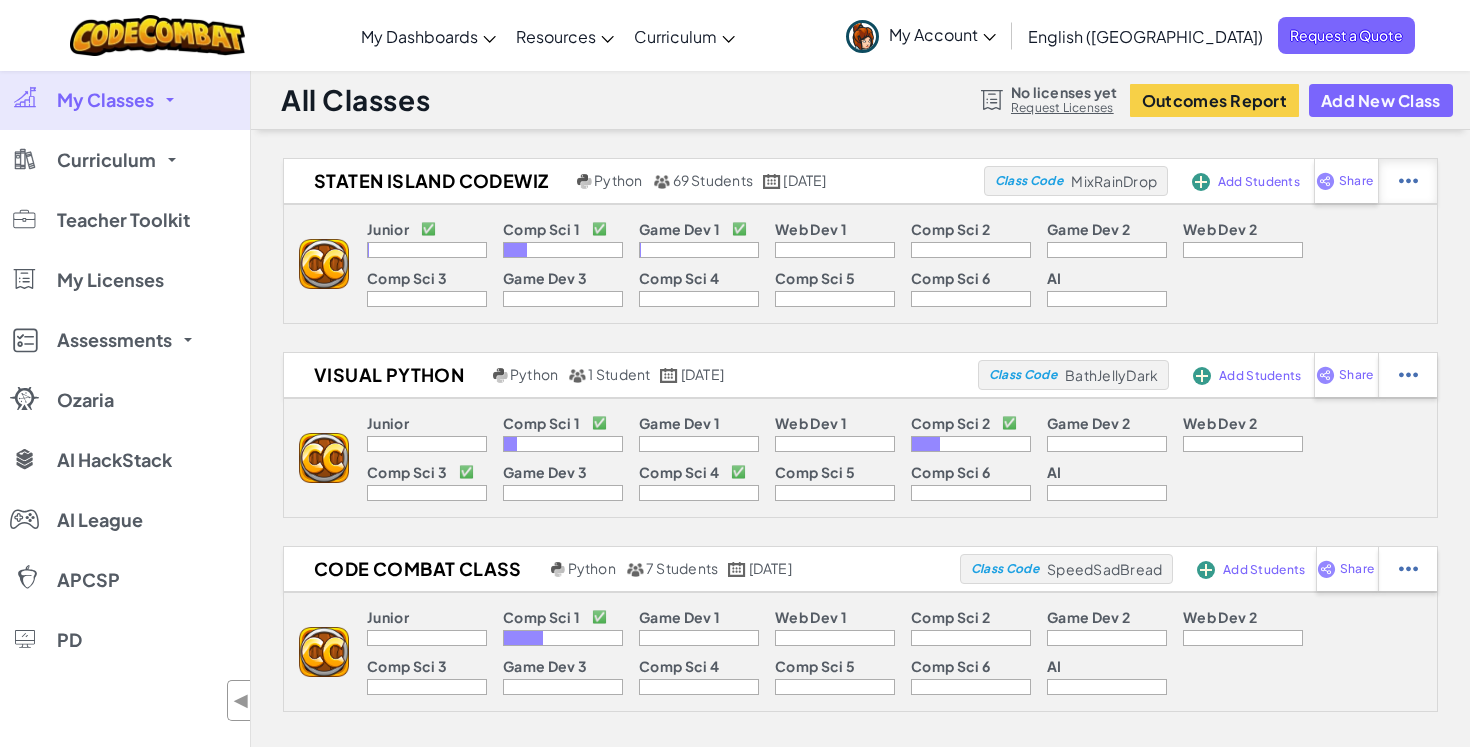 click at bounding box center [1407, 181] 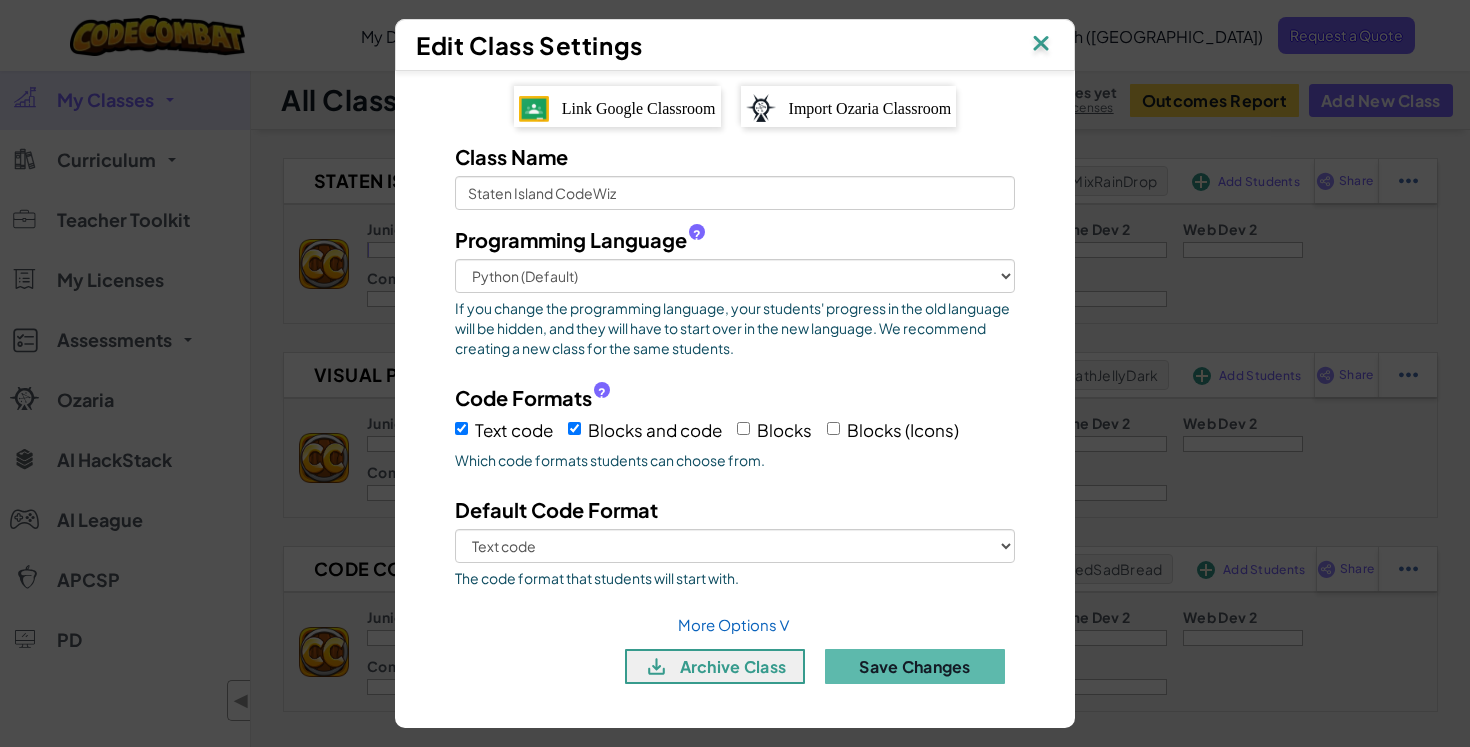 click on "Blocks" at bounding box center (784, 430) 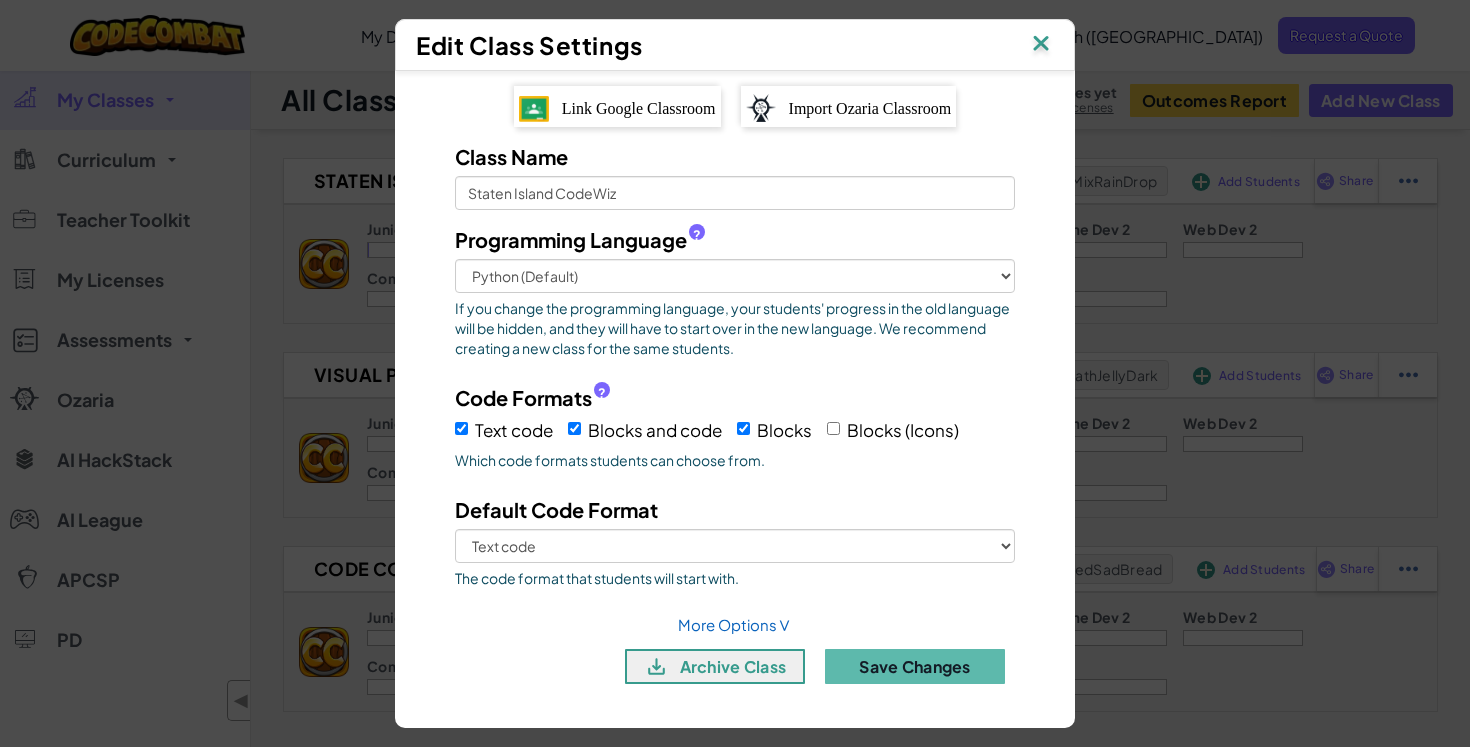click on "Blocks" at bounding box center [774, 429] 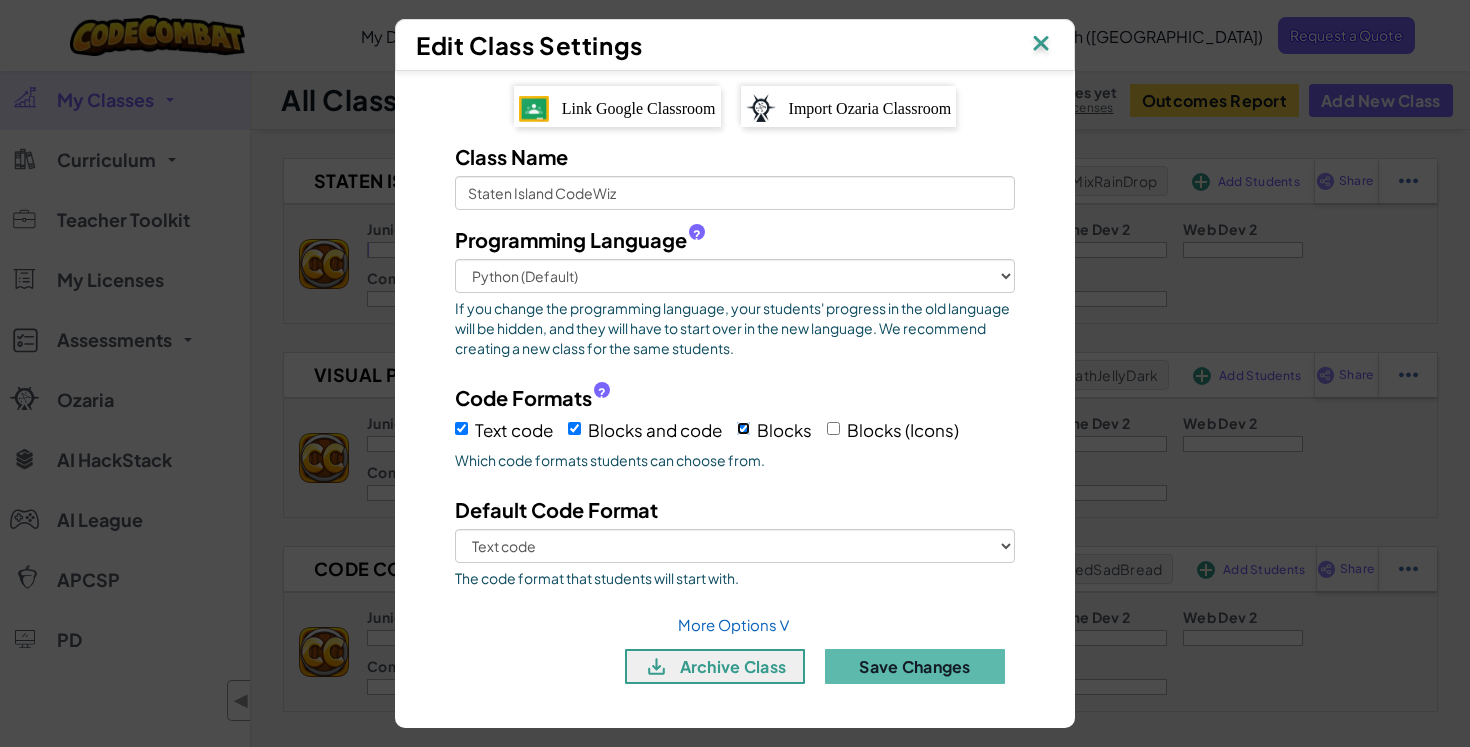 click on "Blocks" at bounding box center [743, 428] 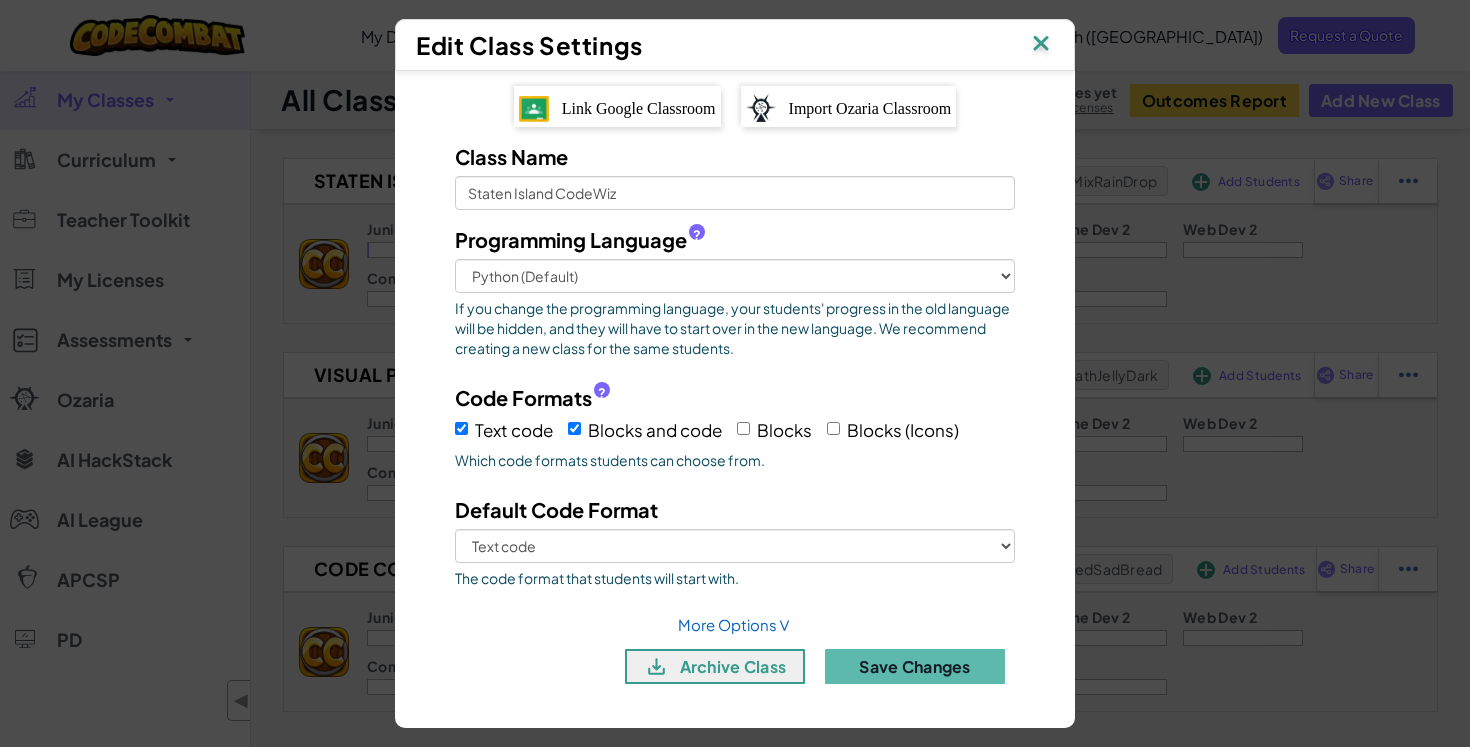 click on "Blocks (Icons)" at bounding box center (903, 430) 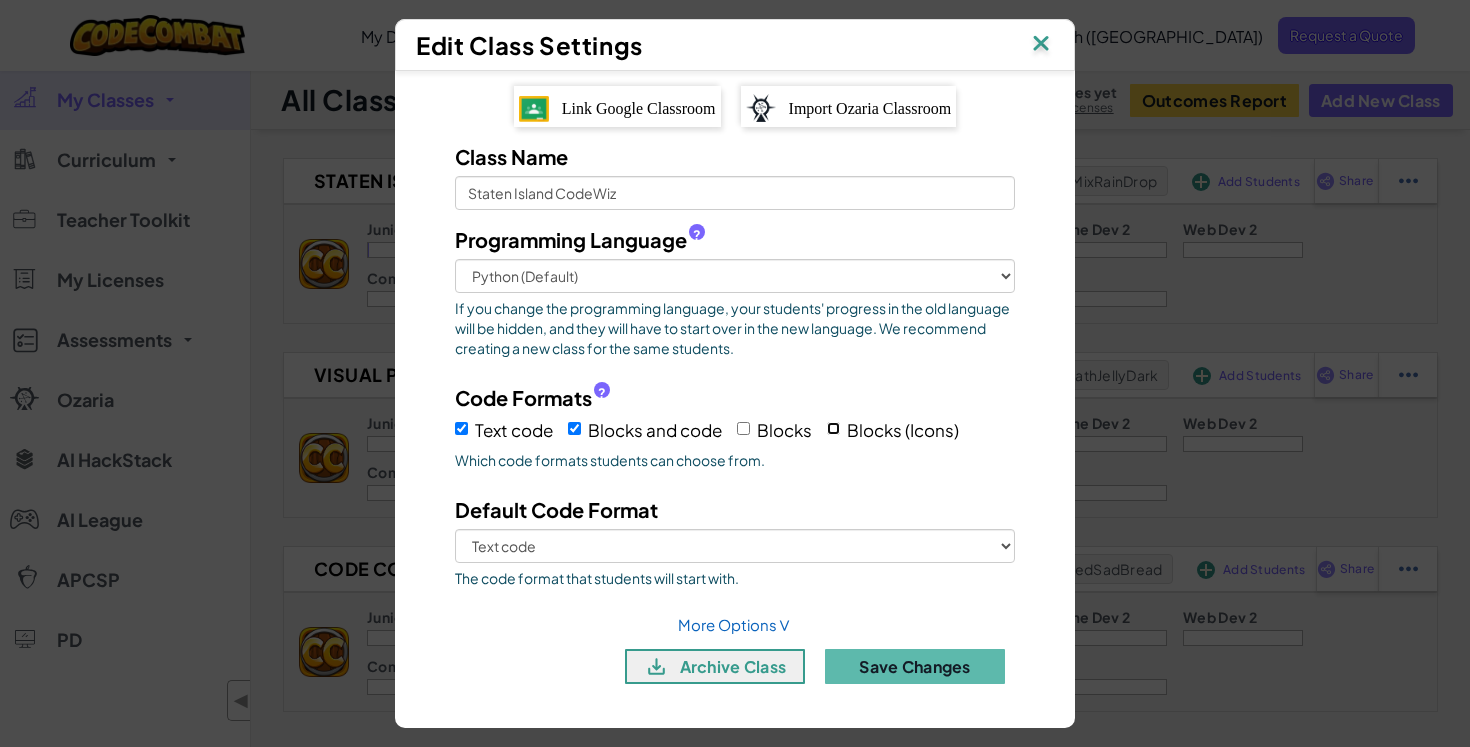 click on "Blocks (Icons)" at bounding box center [833, 428] 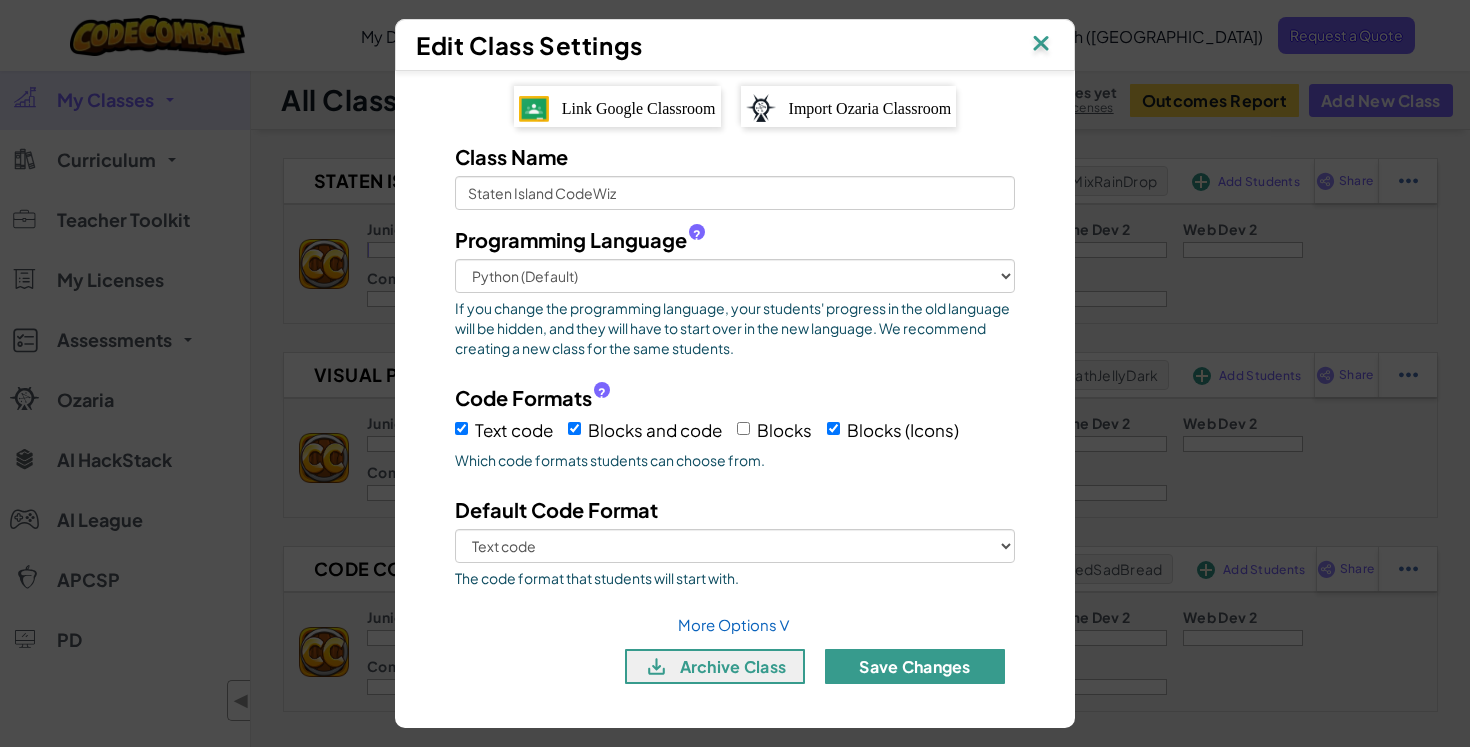 click on "Save Changes" at bounding box center (915, 666) 